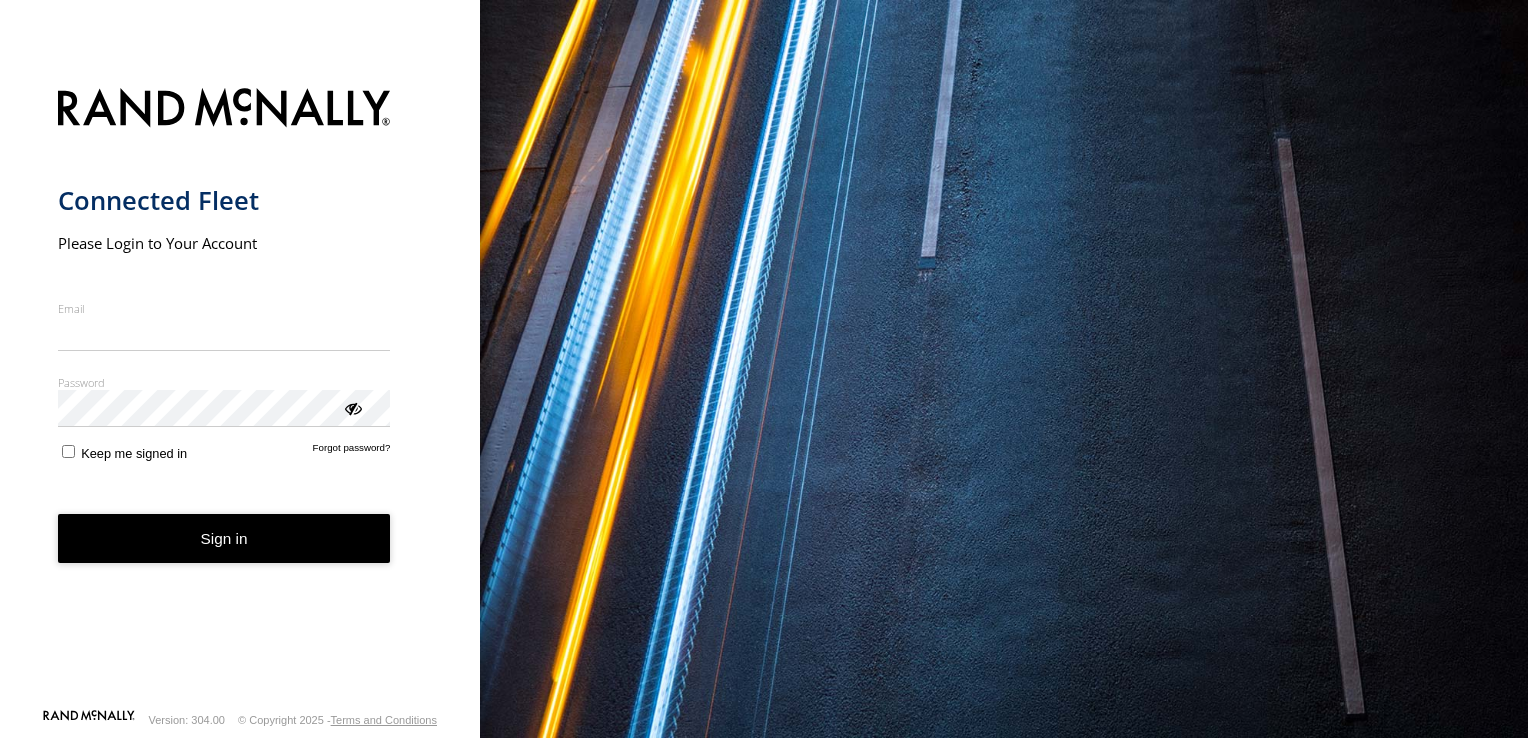 scroll, scrollTop: 0, scrollLeft: 0, axis: both 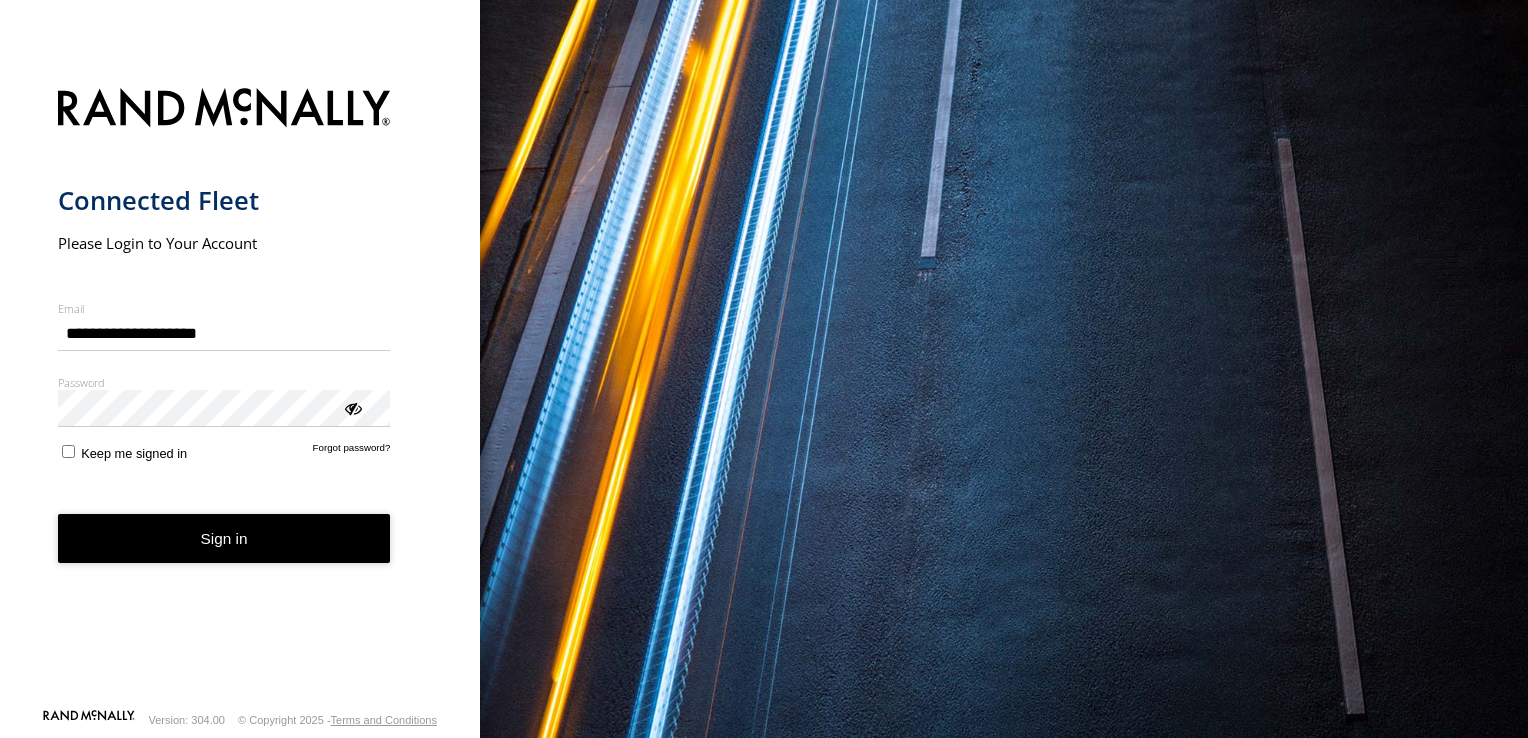 click on "Sign in" at bounding box center [224, 538] 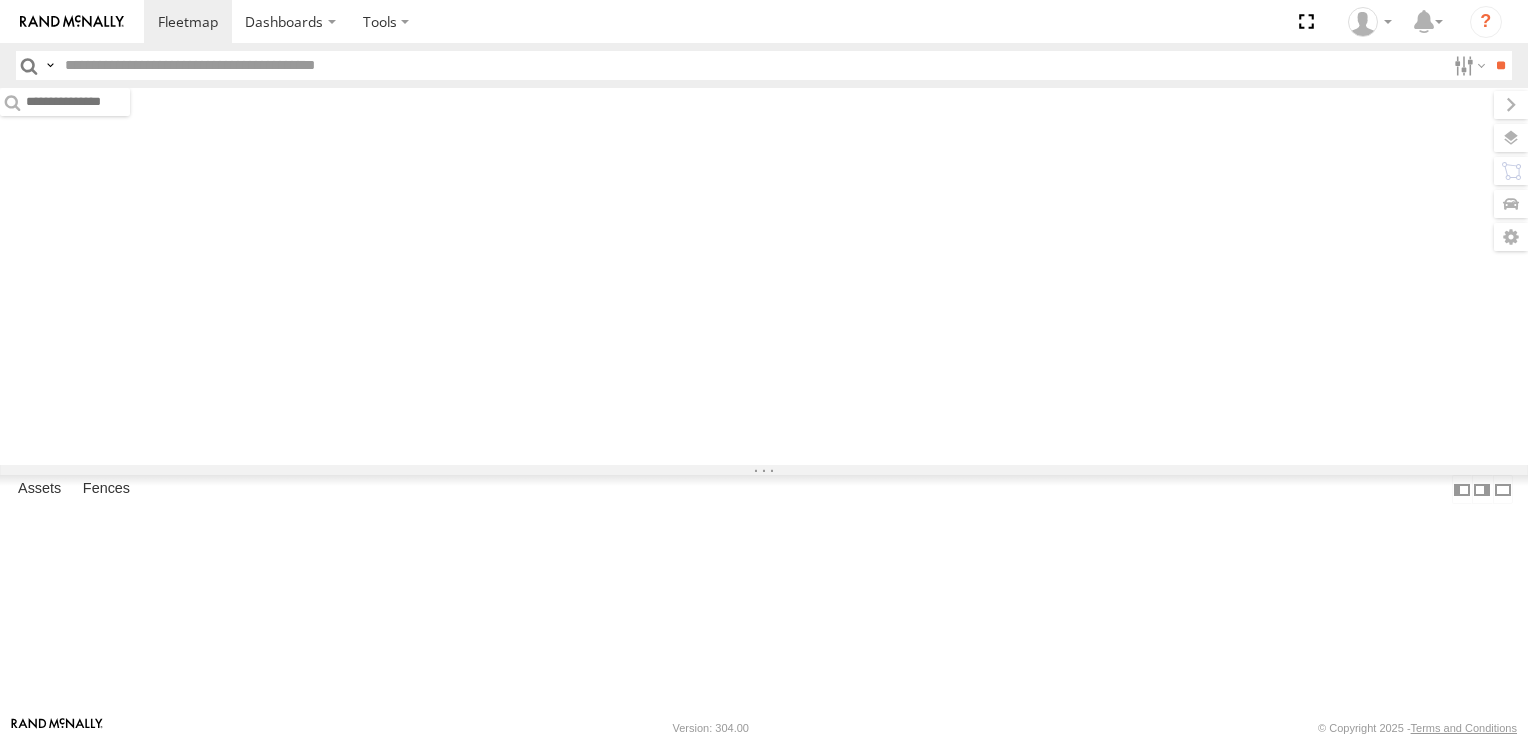 scroll, scrollTop: 0, scrollLeft: 0, axis: both 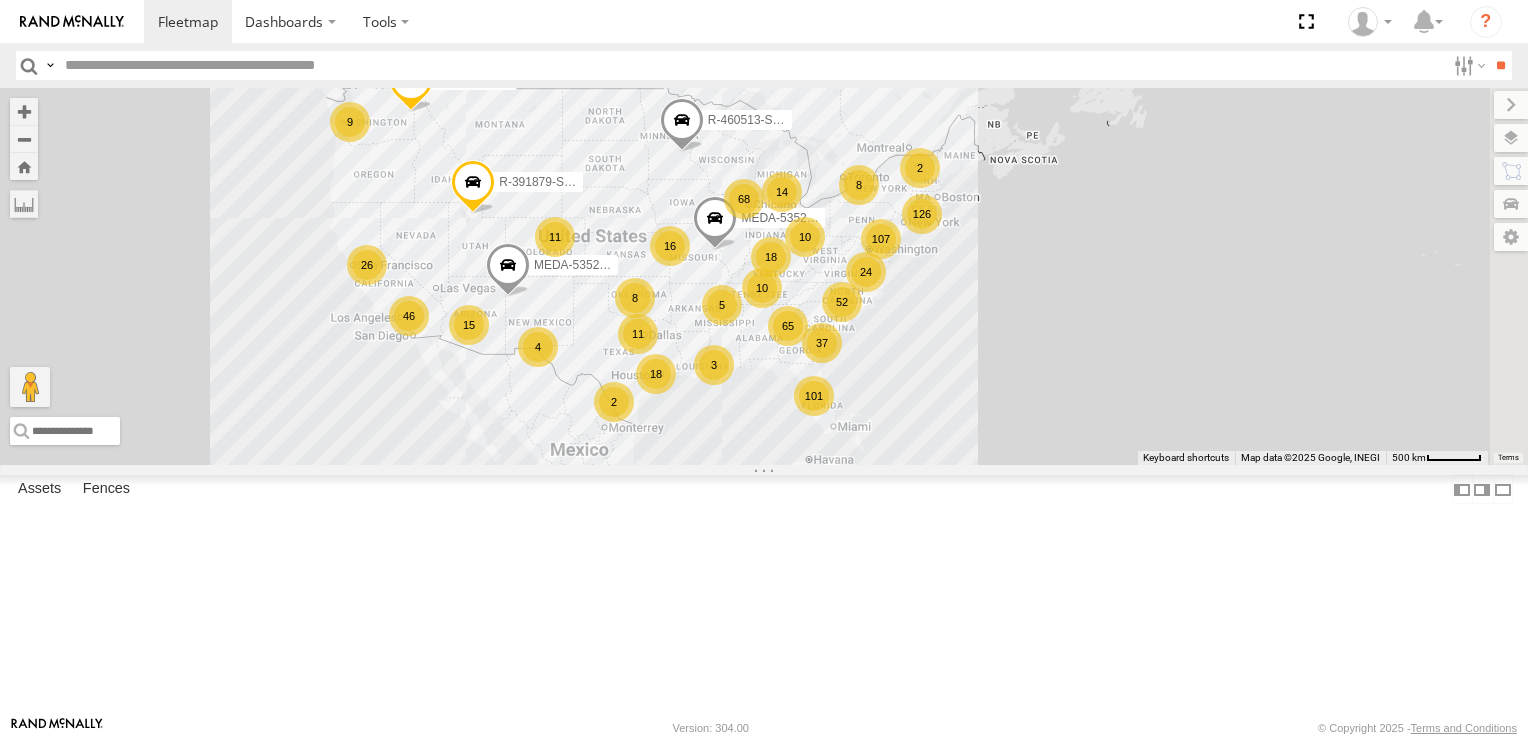 drag, startPoint x: 1022, startPoint y: 315, endPoint x: 899, endPoint y: 306, distance: 123.32883 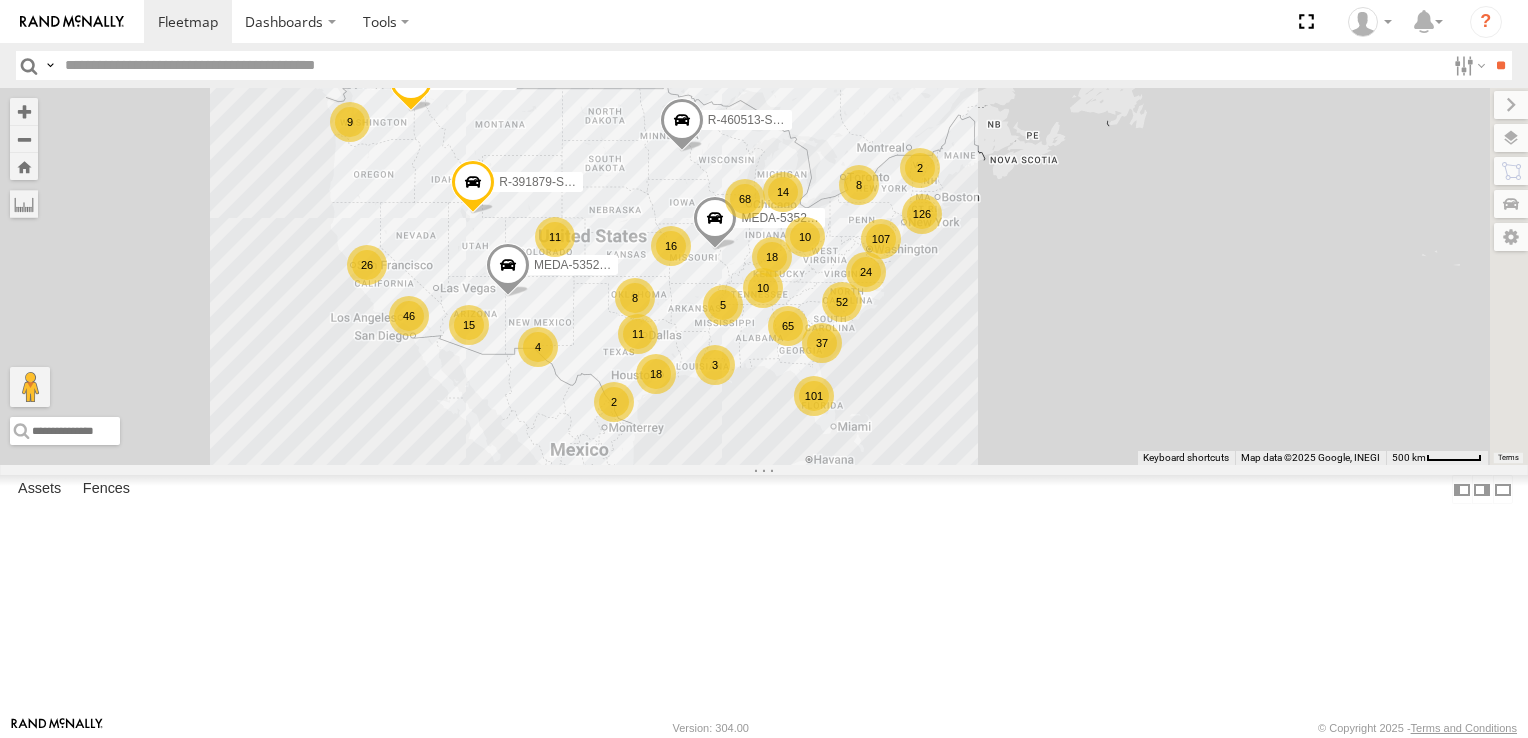 click at bounding box center [751, 65] 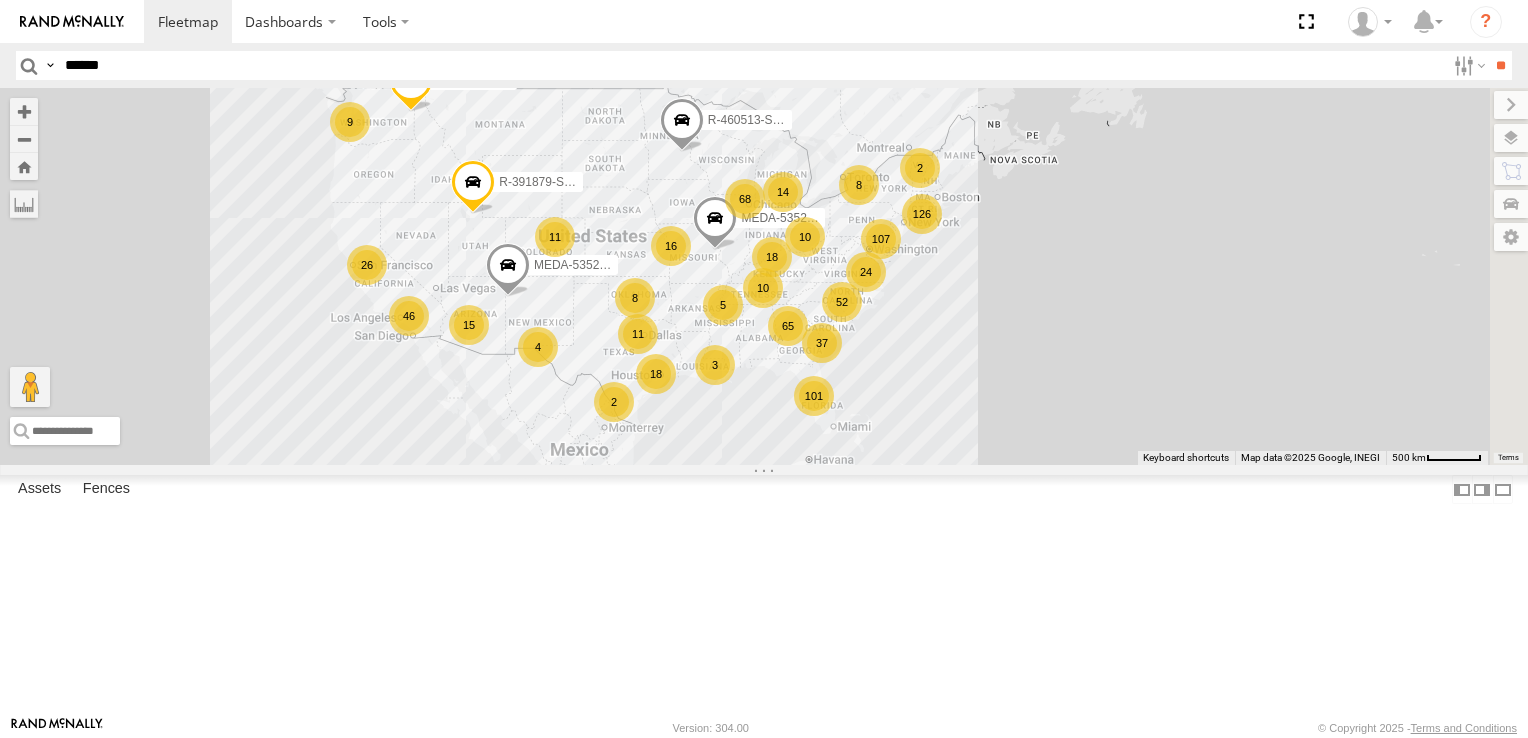 click on "**" at bounding box center (1500, 65) 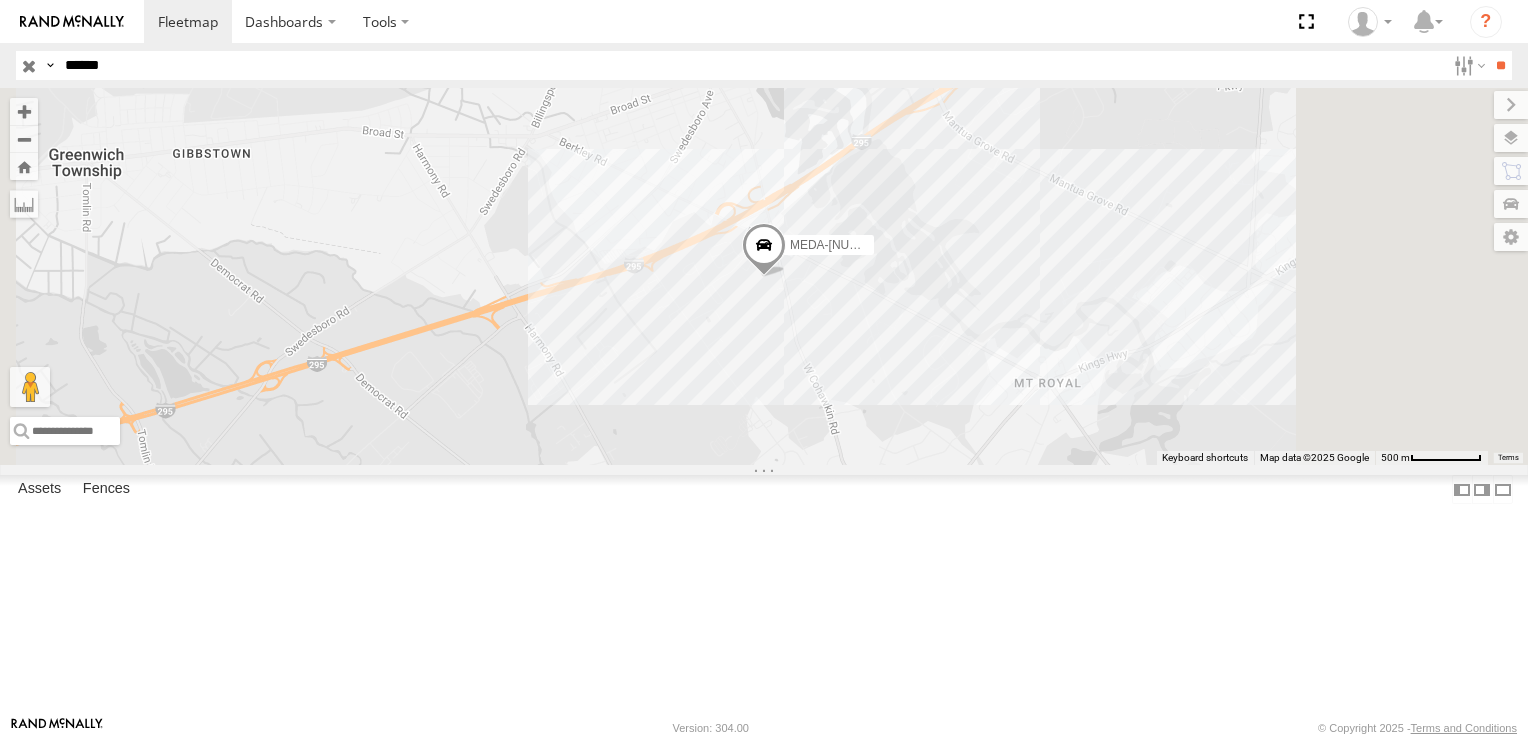drag, startPoint x: 160, startPoint y: 66, endPoint x: 0, endPoint y: 65, distance: 160.00313 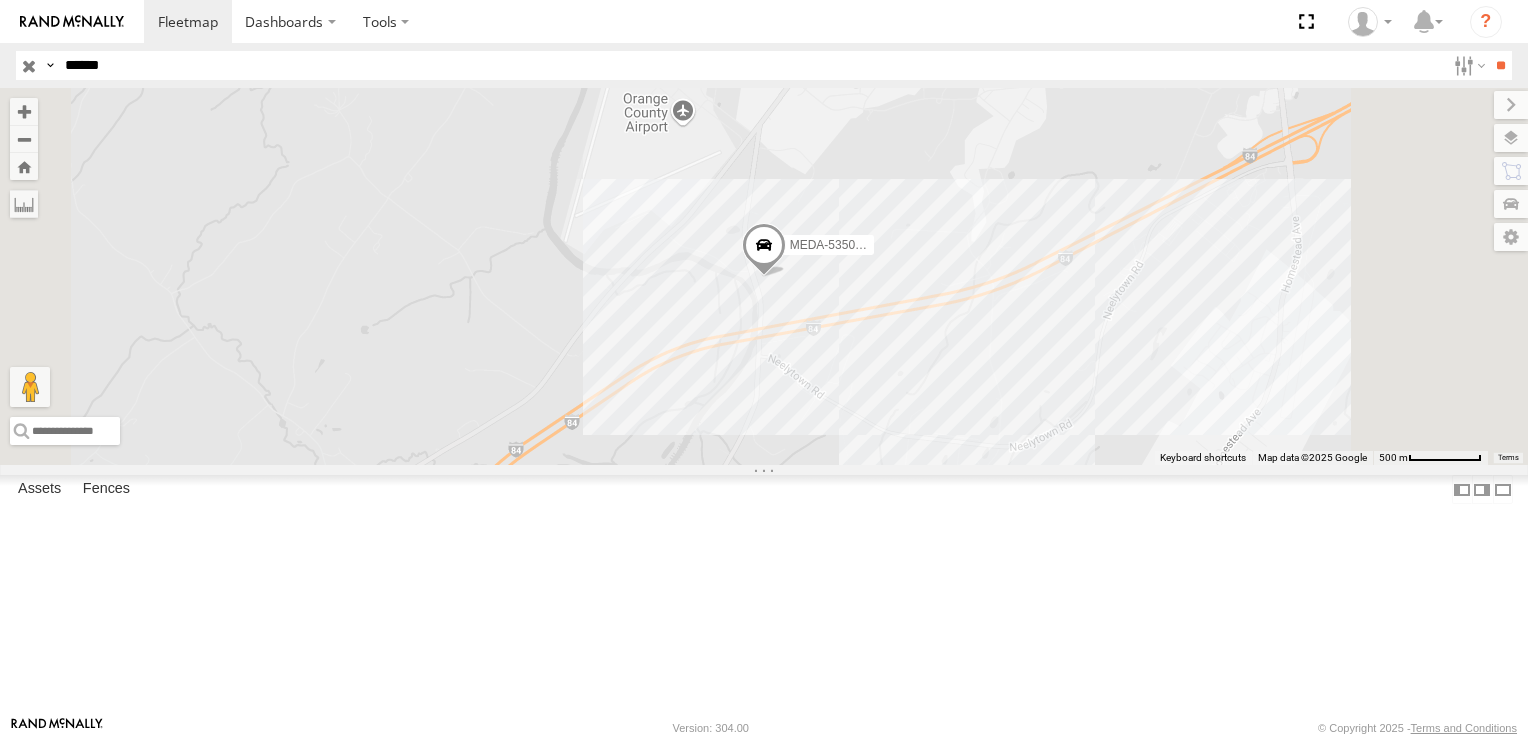 drag, startPoint x: 141, startPoint y: 74, endPoint x: -4, endPoint y: 70, distance: 145.05516 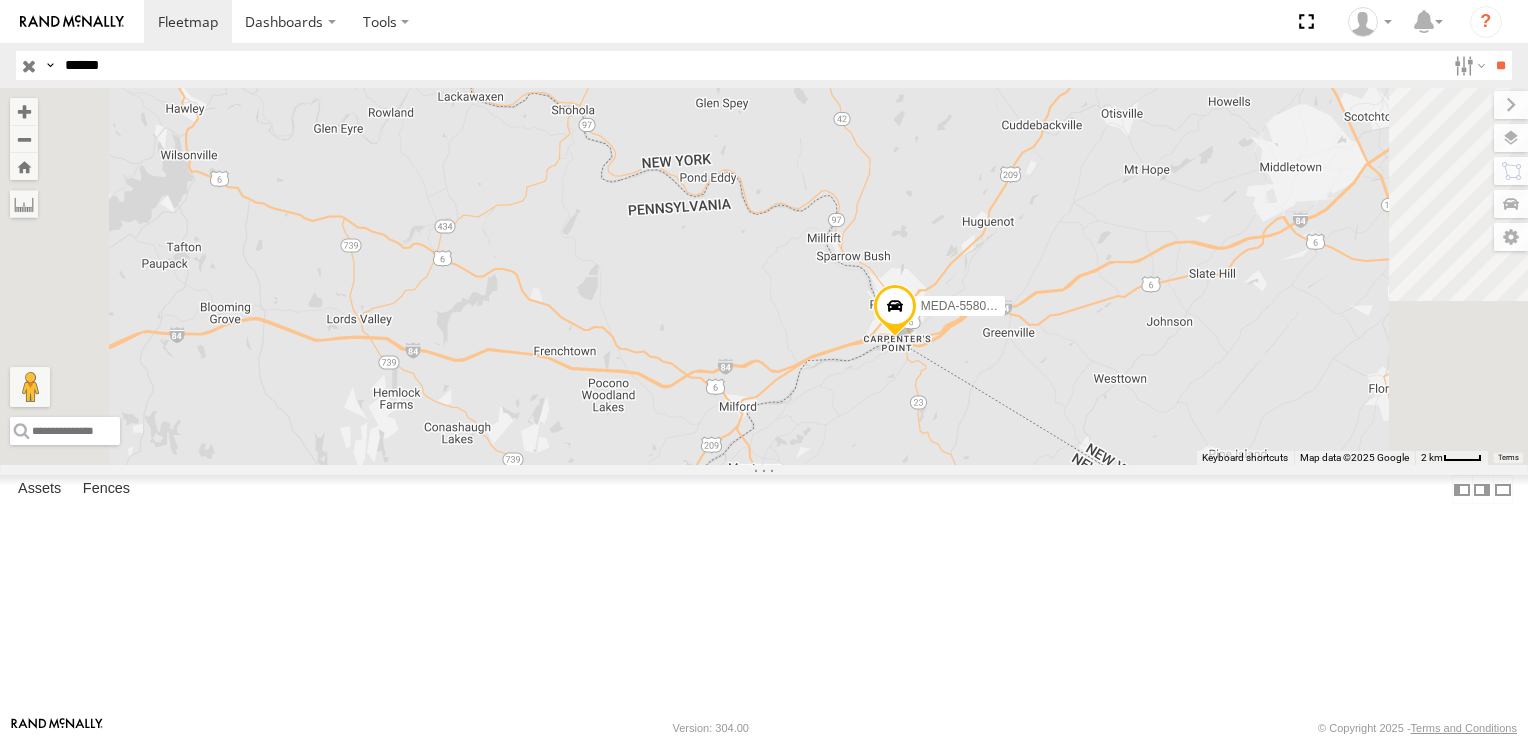 drag, startPoint x: 189, startPoint y: 74, endPoint x: 0, endPoint y: 47, distance: 190.91884 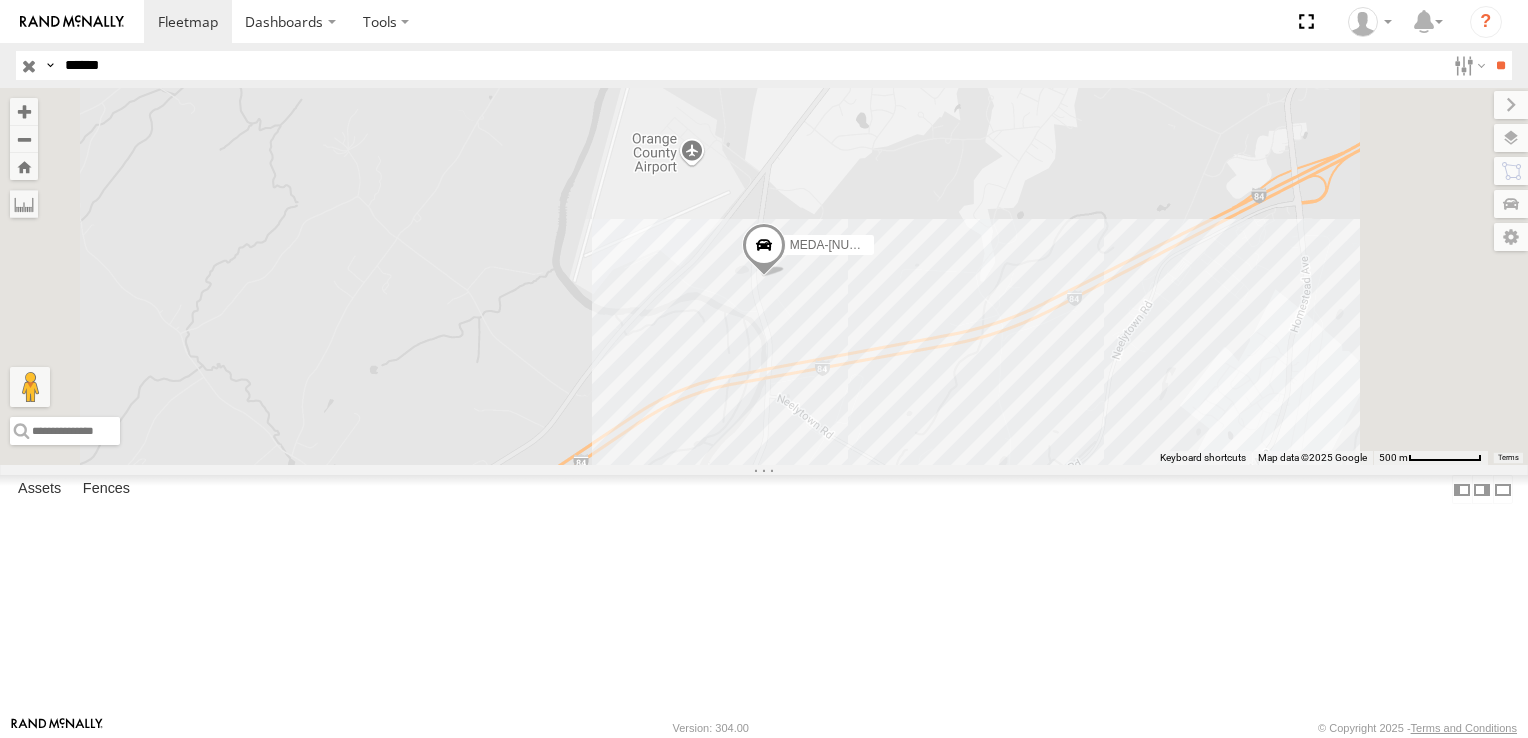 drag, startPoint x: 134, startPoint y: 66, endPoint x: 41, endPoint y: 54, distance: 93.770996 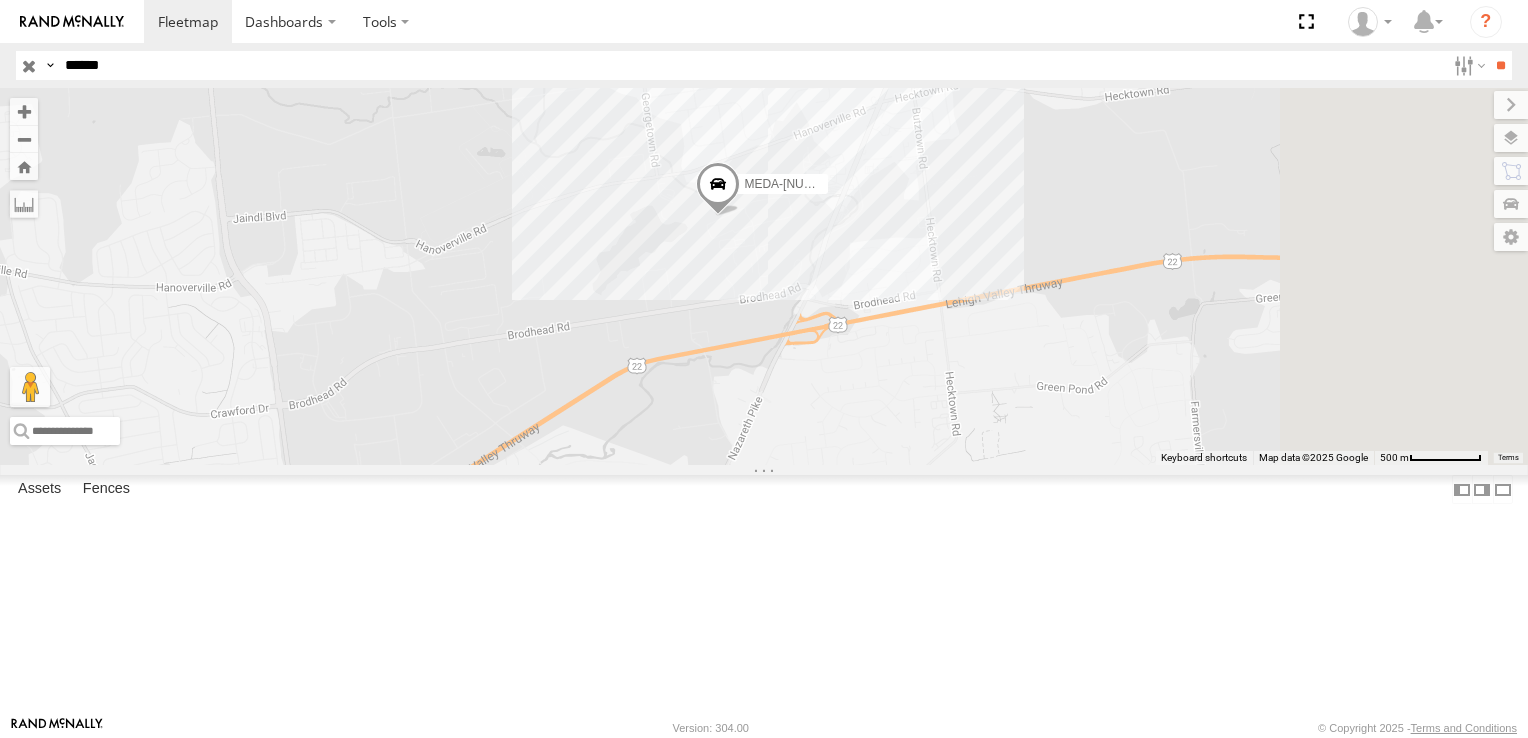 drag, startPoint x: 996, startPoint y: 374, endPoint x: 944, endPoint y: 470, distance: 109.17875 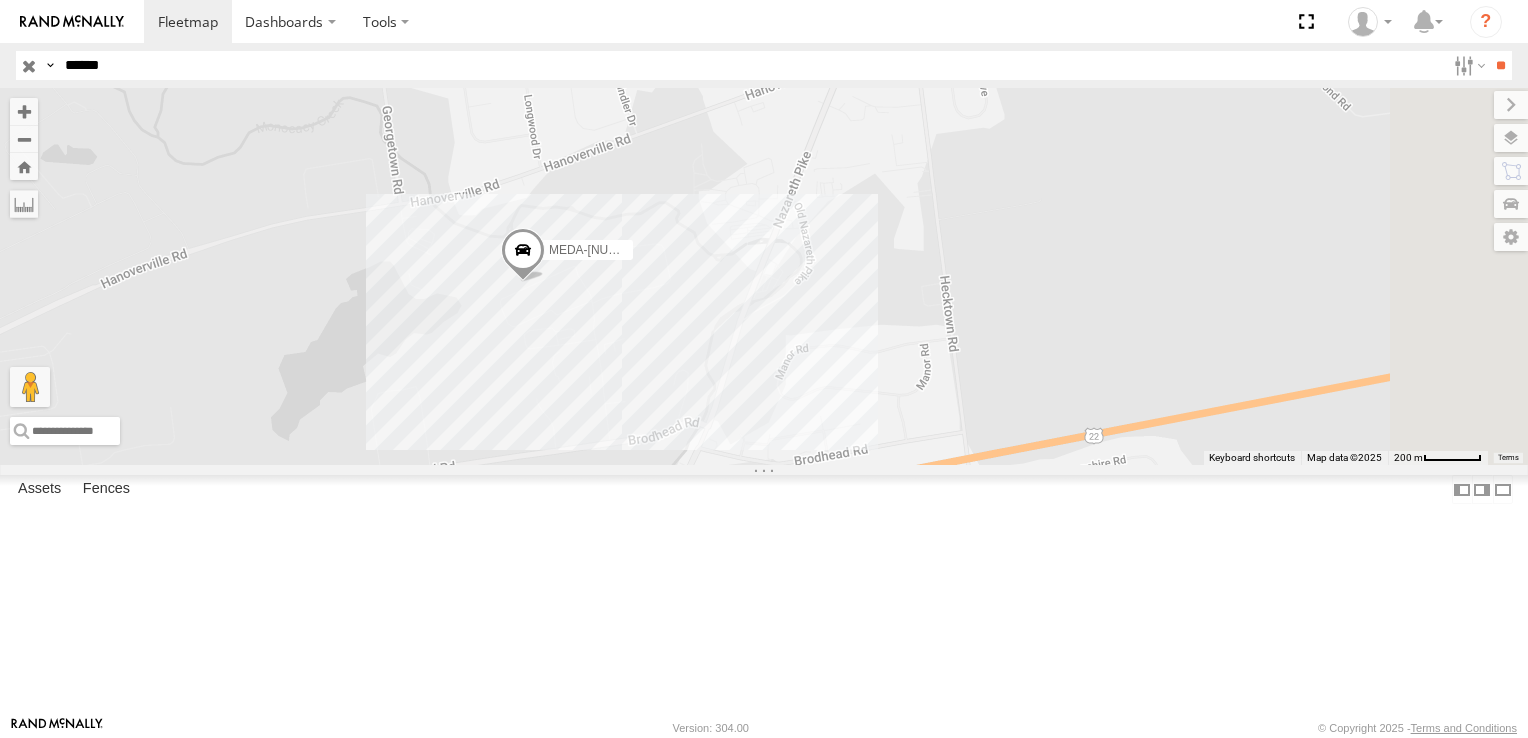 drag, startPoint x: 1016, startPoint y: 360, endPoint x: 788, endPoint y: 546, distance: 294.24478 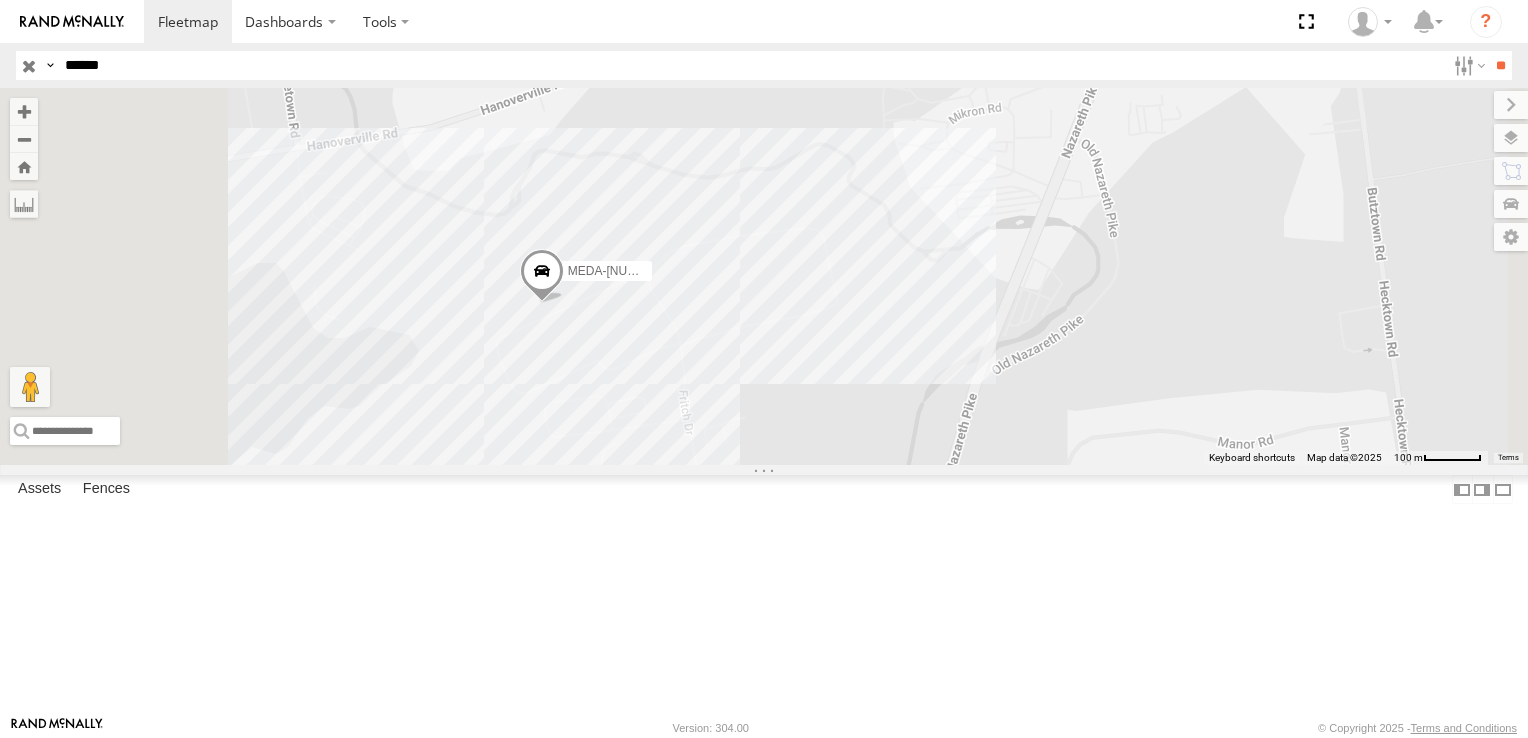 drag, startPoint x: 744, startPoint y: 462, endPoint x: 836, endPoint y: 575, distance: 145.71547 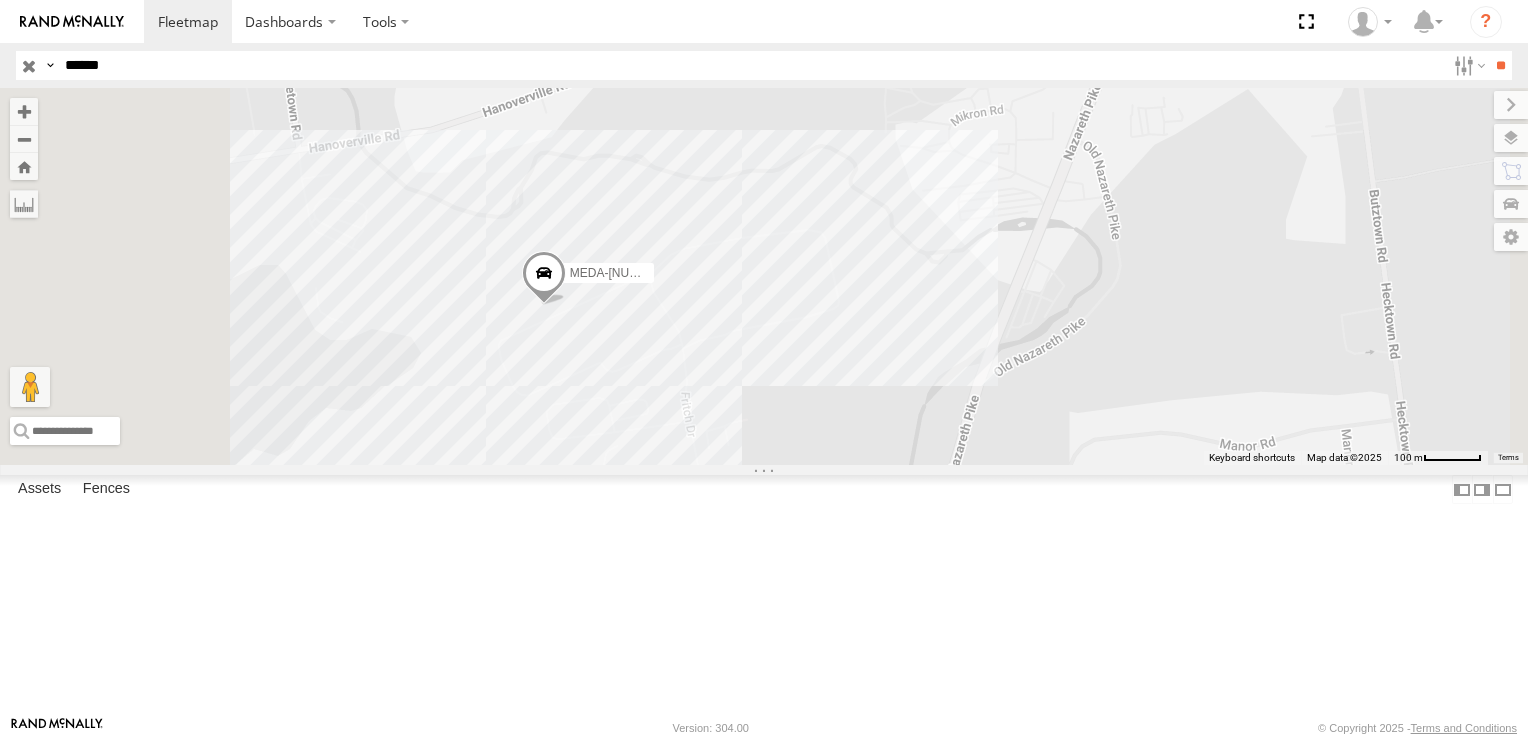 drag, startPoint x: 142, startPoint y: 63, endPoint x: 36, endPoint y: 8, distance: 119.419426 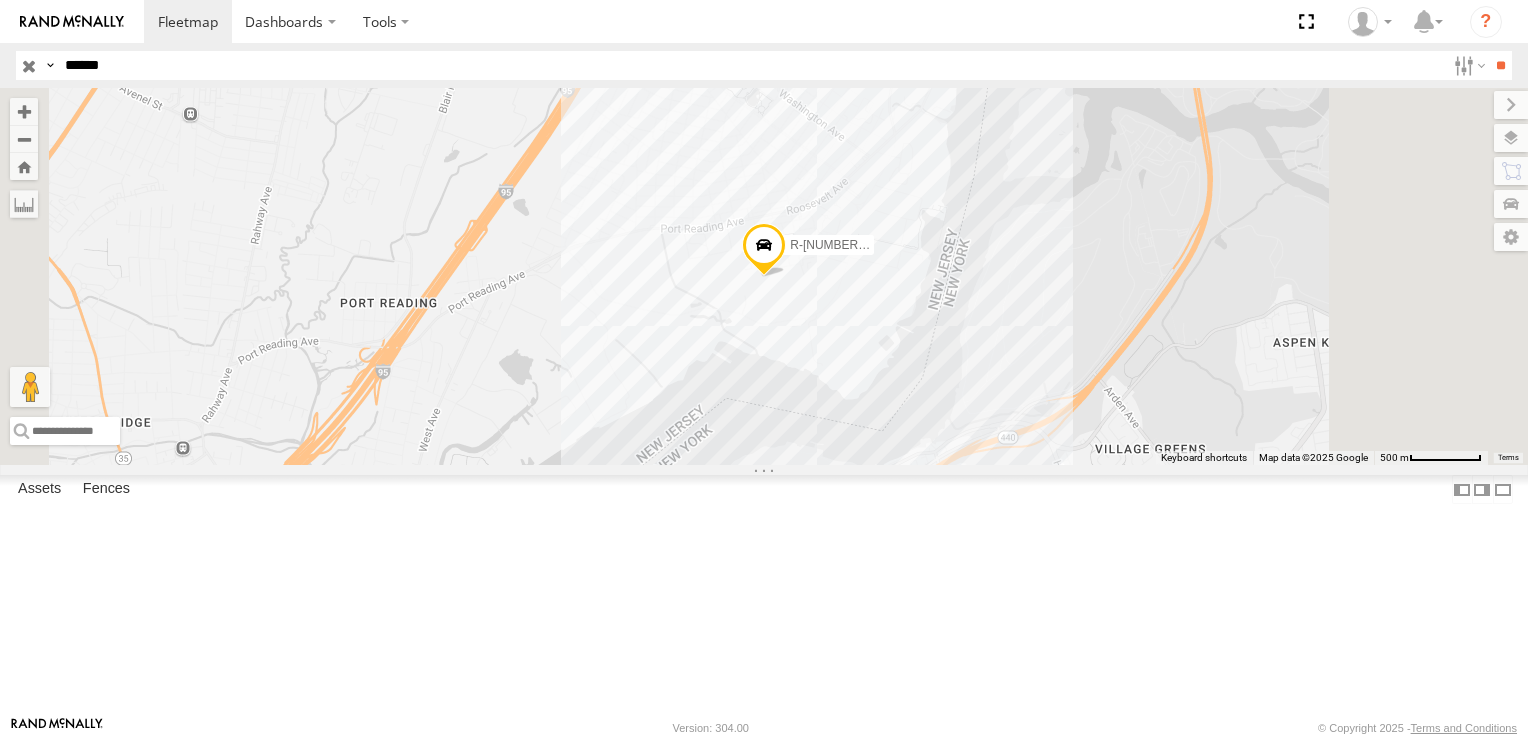 drag, startPoint x: 142, startPoint y: 69, endPoint x: 40, endPoint y: 58, distance: 102.59142 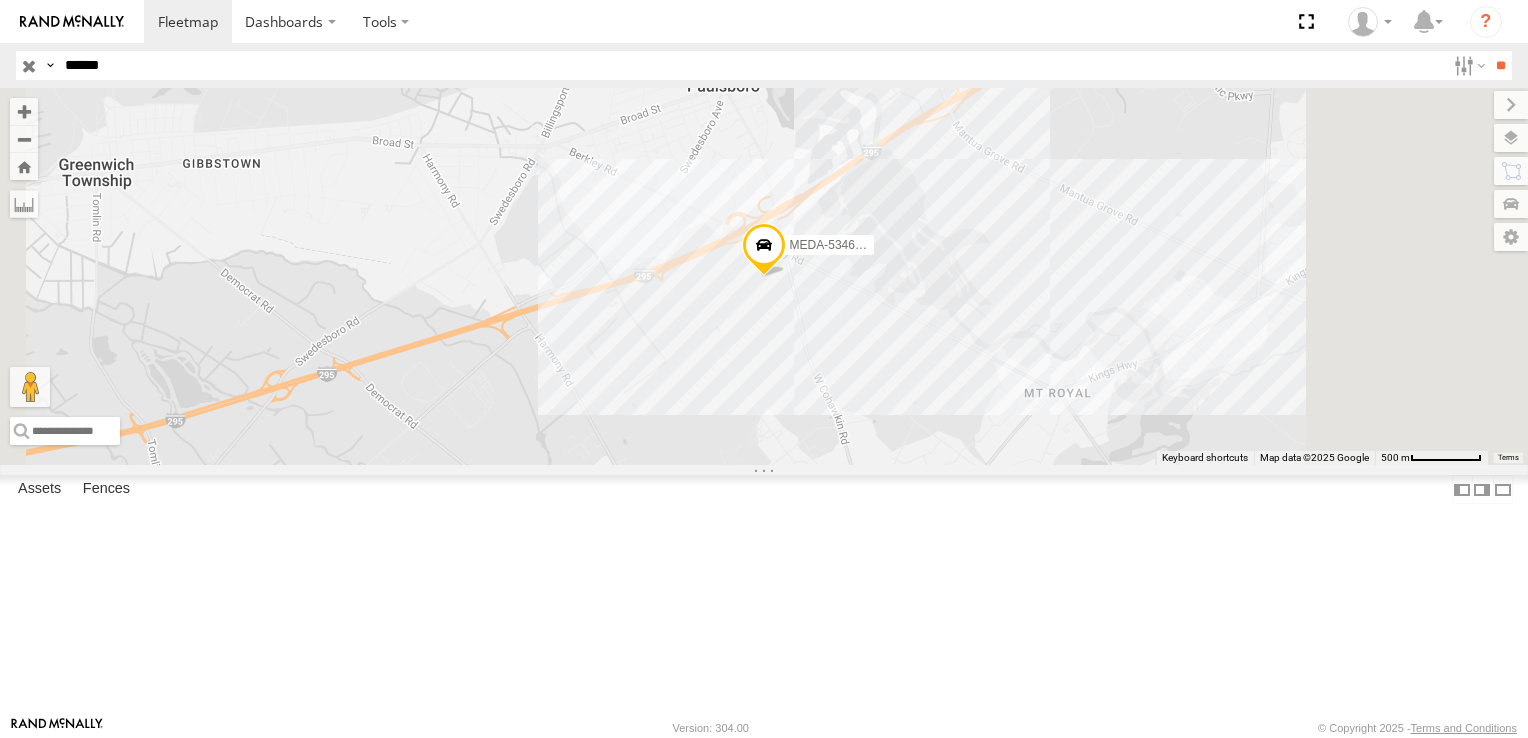 drag, startPoint x: 149, startPoint y: 59, endPoint x: 11, endPoint y: 51, distance: 138.23169 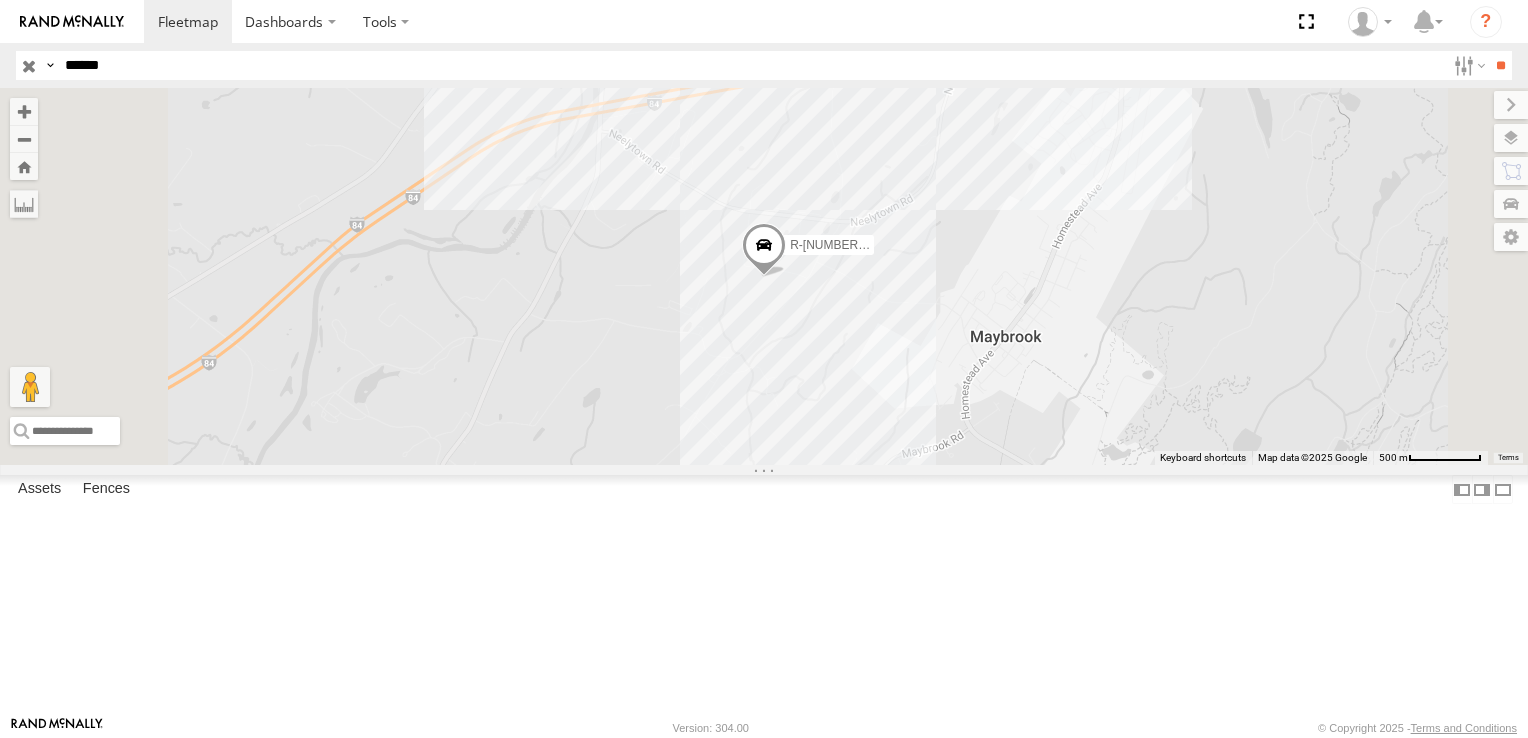 drag, startPoint x: 198, startPoint y: 80, endPoint x: 195, endPoint y: 69, distance: 11.401754 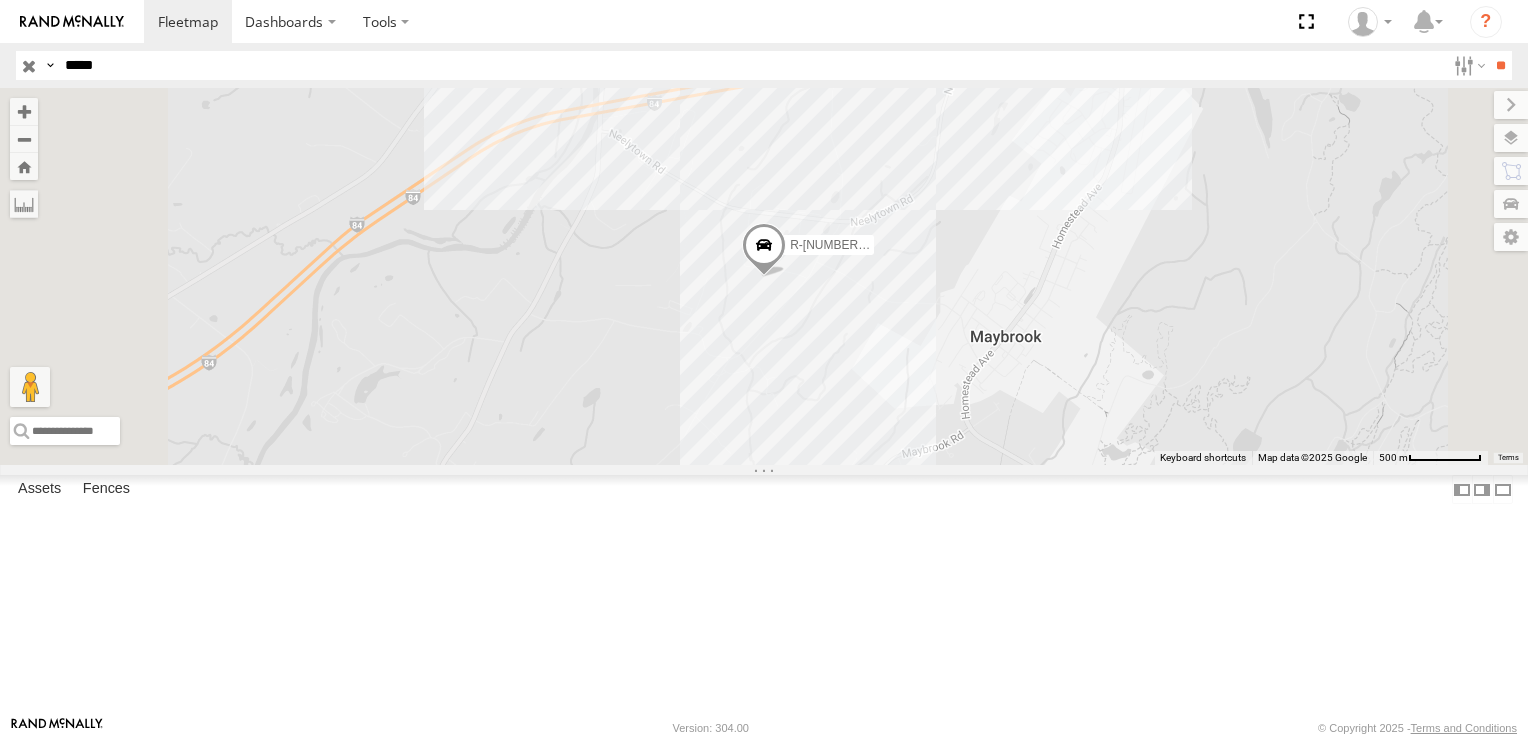 click on "**" at bounding box center [1500, 65] 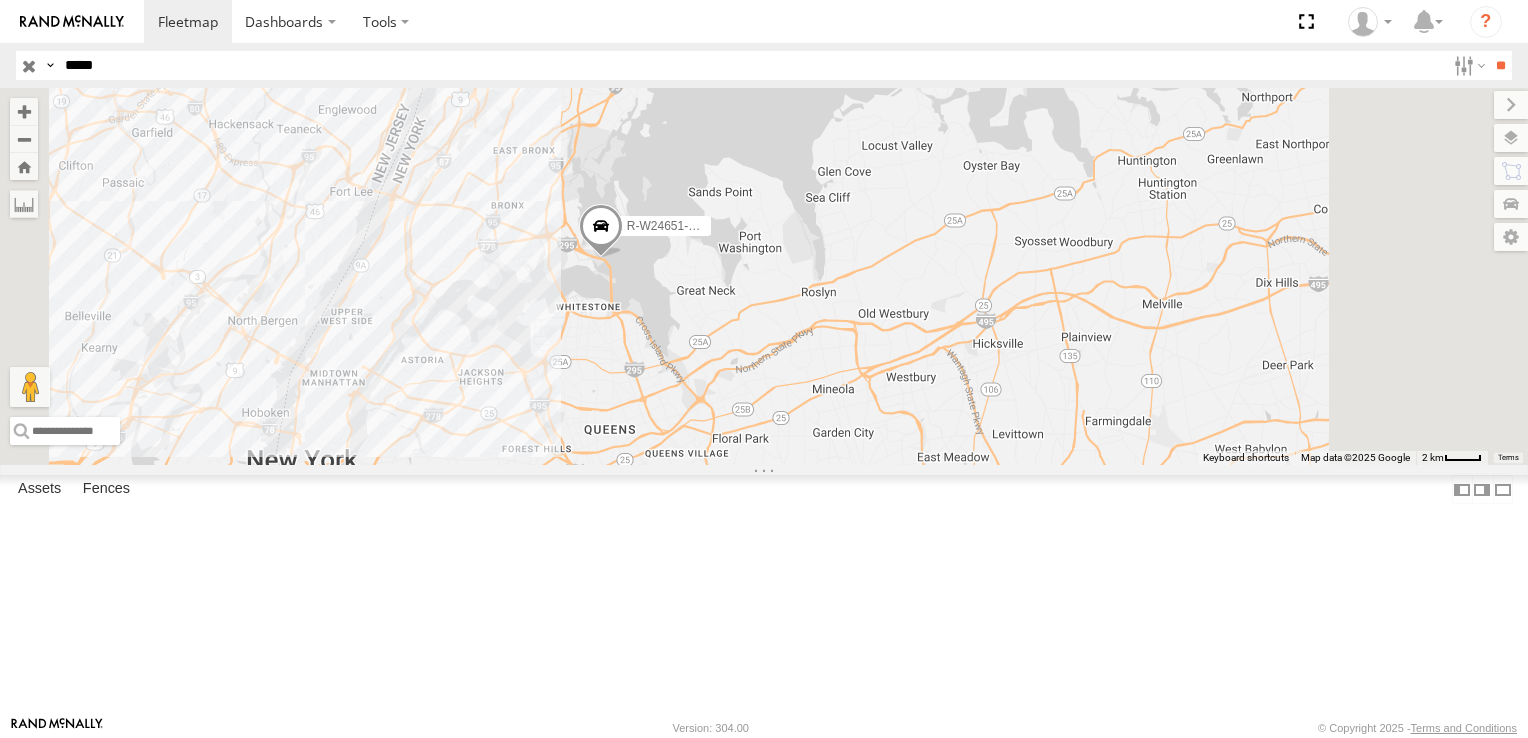 drag, startPoint x: 132, startPoint y: 61, endPoint x: -4, endPoint y: 47, distance: 136.71869 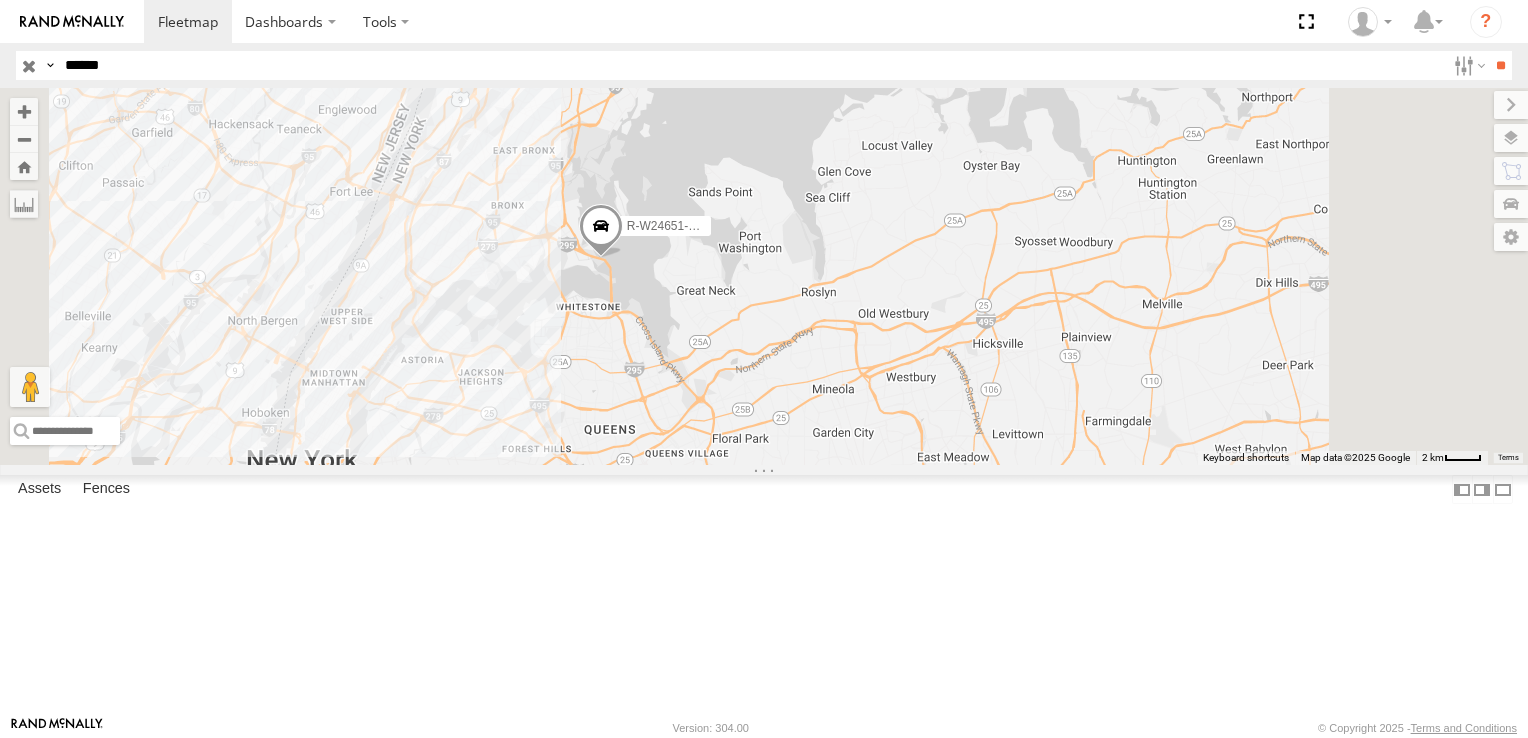 click on "**" at bounding box center (1500, 65) 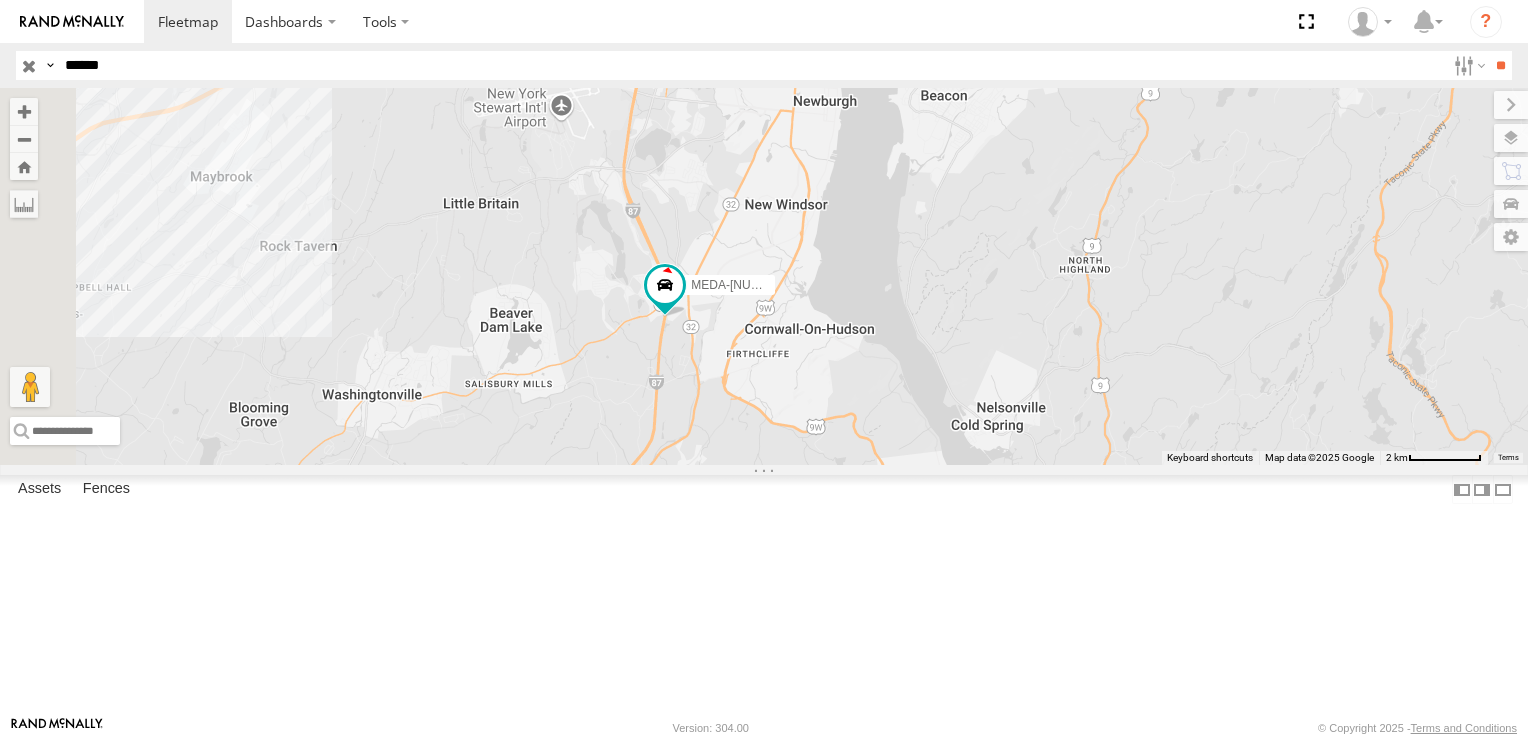 drag, startPoint x: 944, startPoint y: 469, endPoint x: 1022, endPoint y: 546, distance: 109.60383 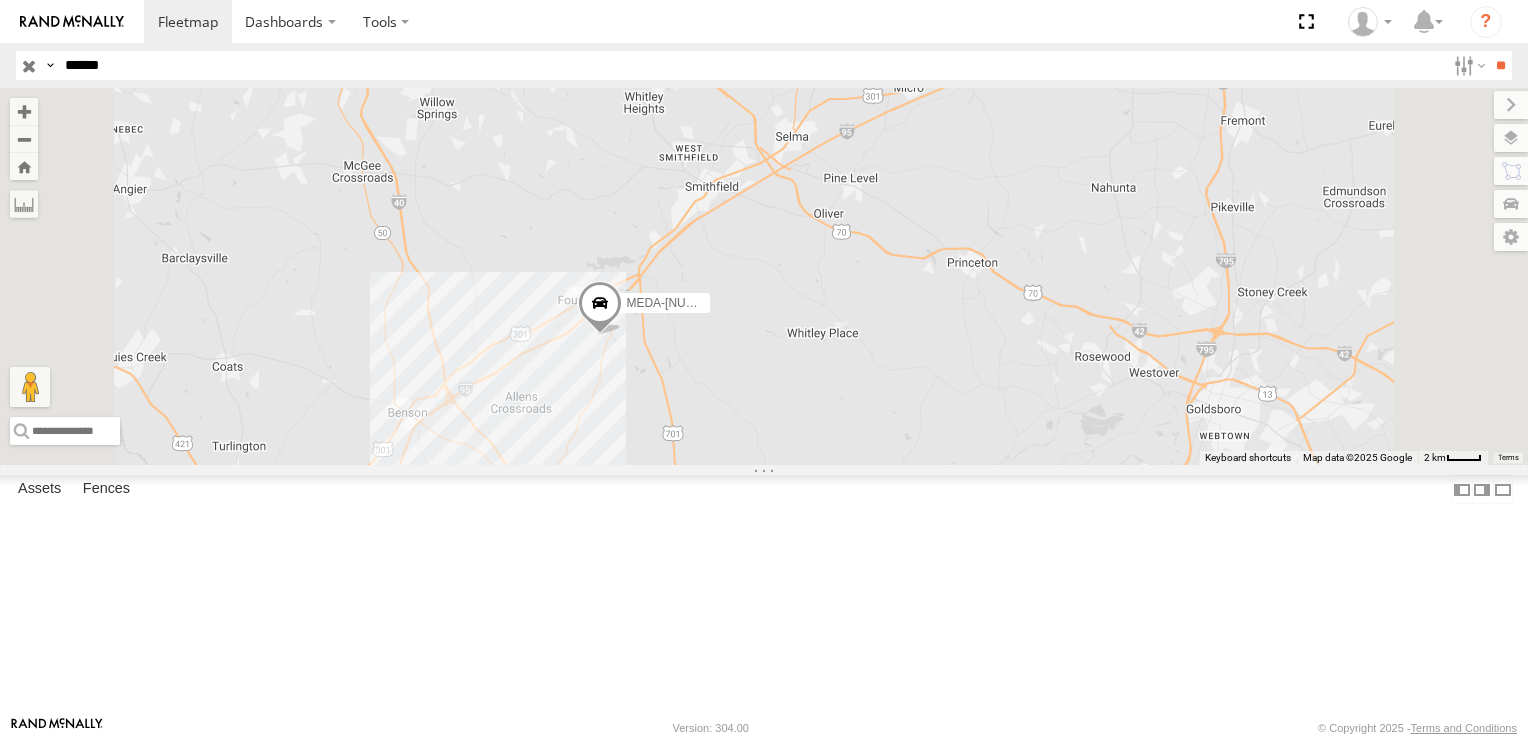 drag, startPoint x: 932, startPoint y: 441, endPoint x: 836, endPoint y: 466, distance: 99.20181 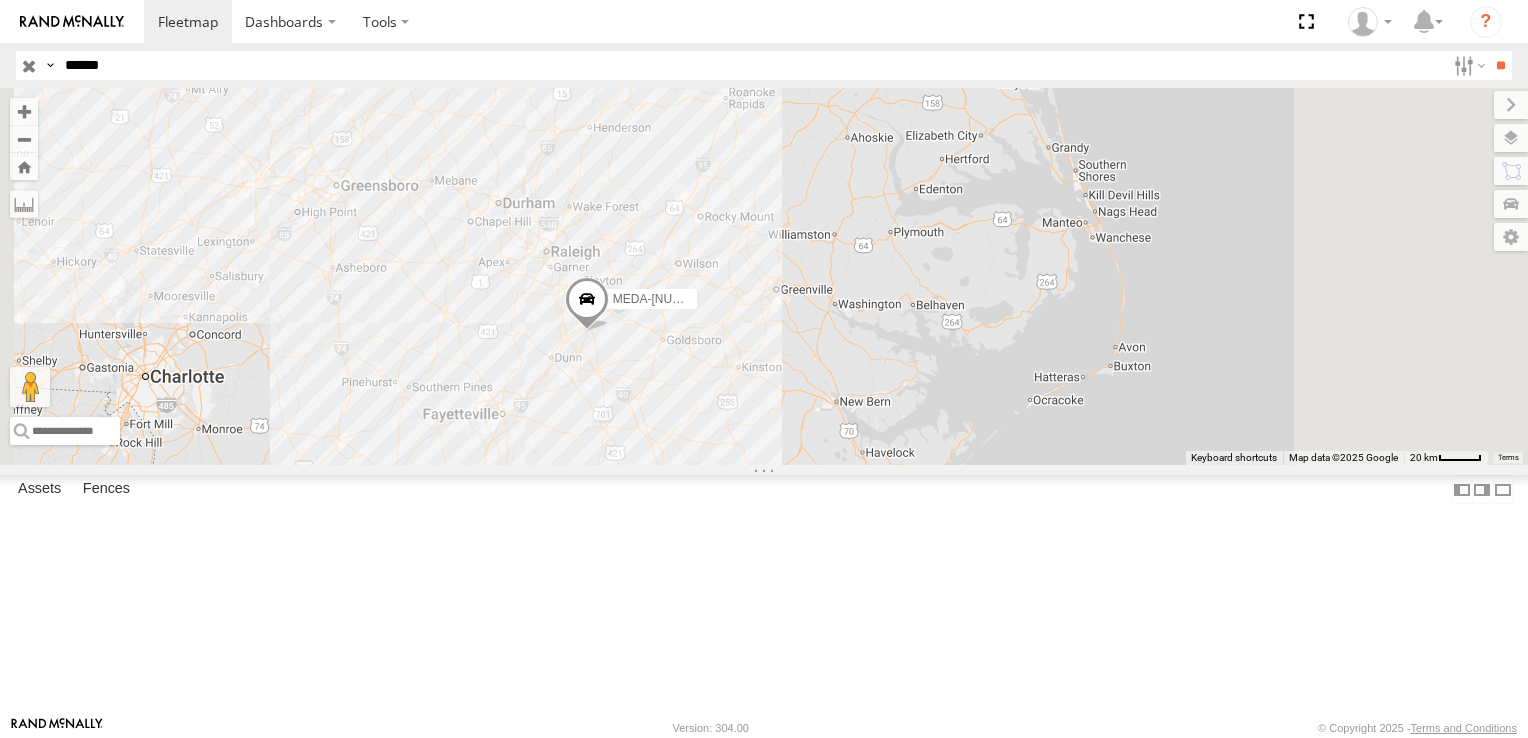 drag, startPoint x: 97, startPoint y: 62, endPoint x: 0, endPoint y: 36, distance: 100.4241 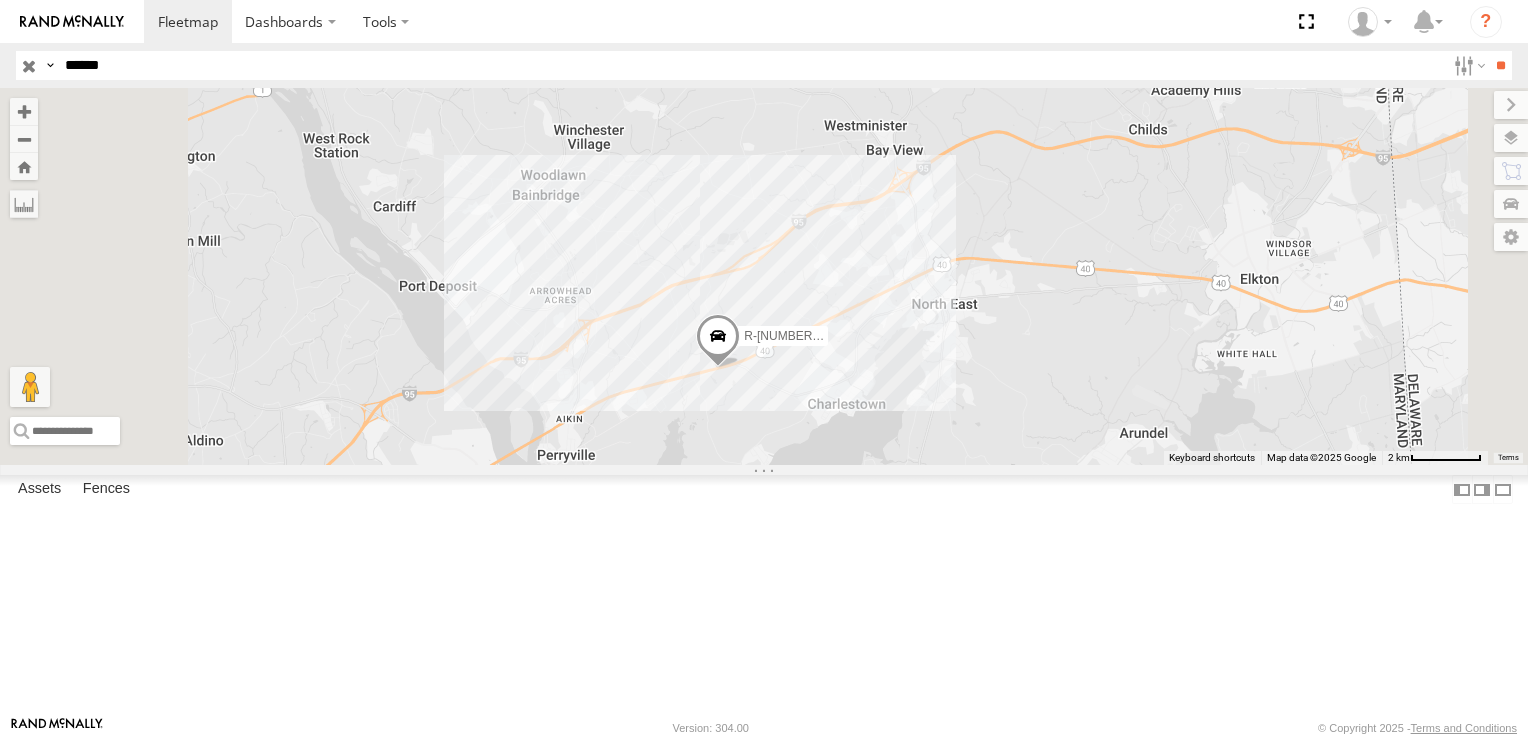 drag, startPoint x: 151, startPoint y: 62, endPoint x: 8, endPoint y: 48, distance: 143.68369 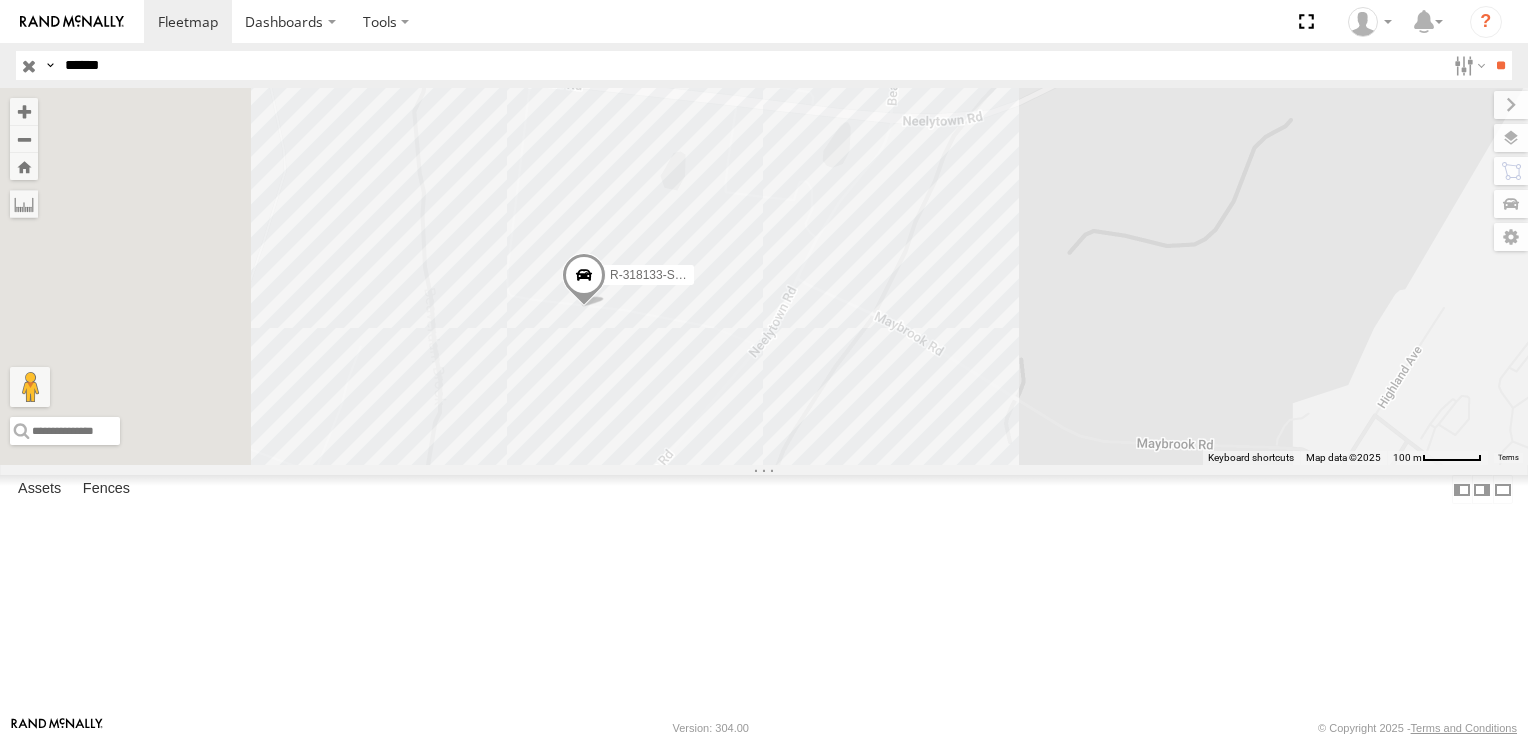 drag, startPoint x: 725, startPoint y: 386, endPoint x: 908, endPoint y: 512, distance: 222.18236 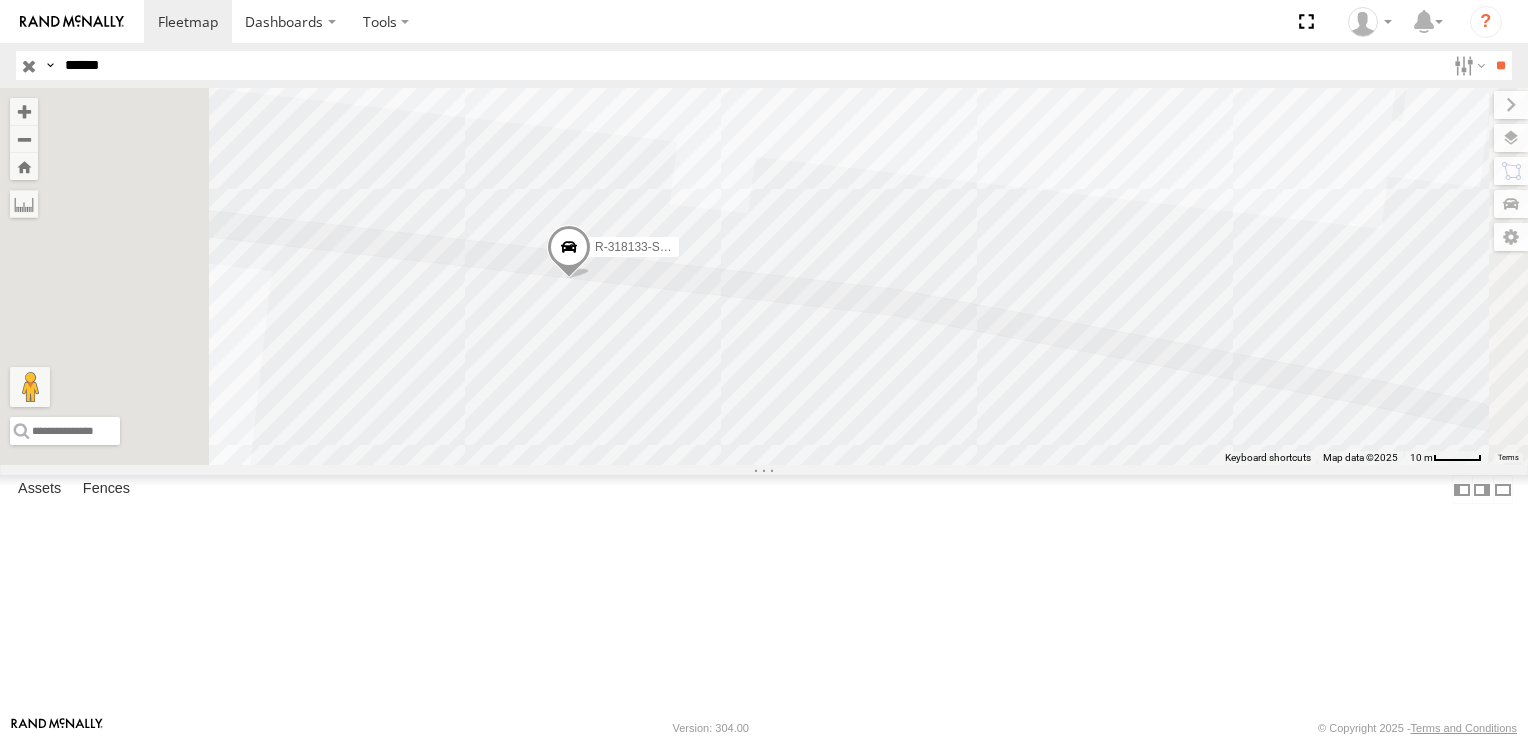 drag, startPoint x: 768, startPoint y: 397, endPoint x: 914, endPoint y: 562, distance: 220.32022 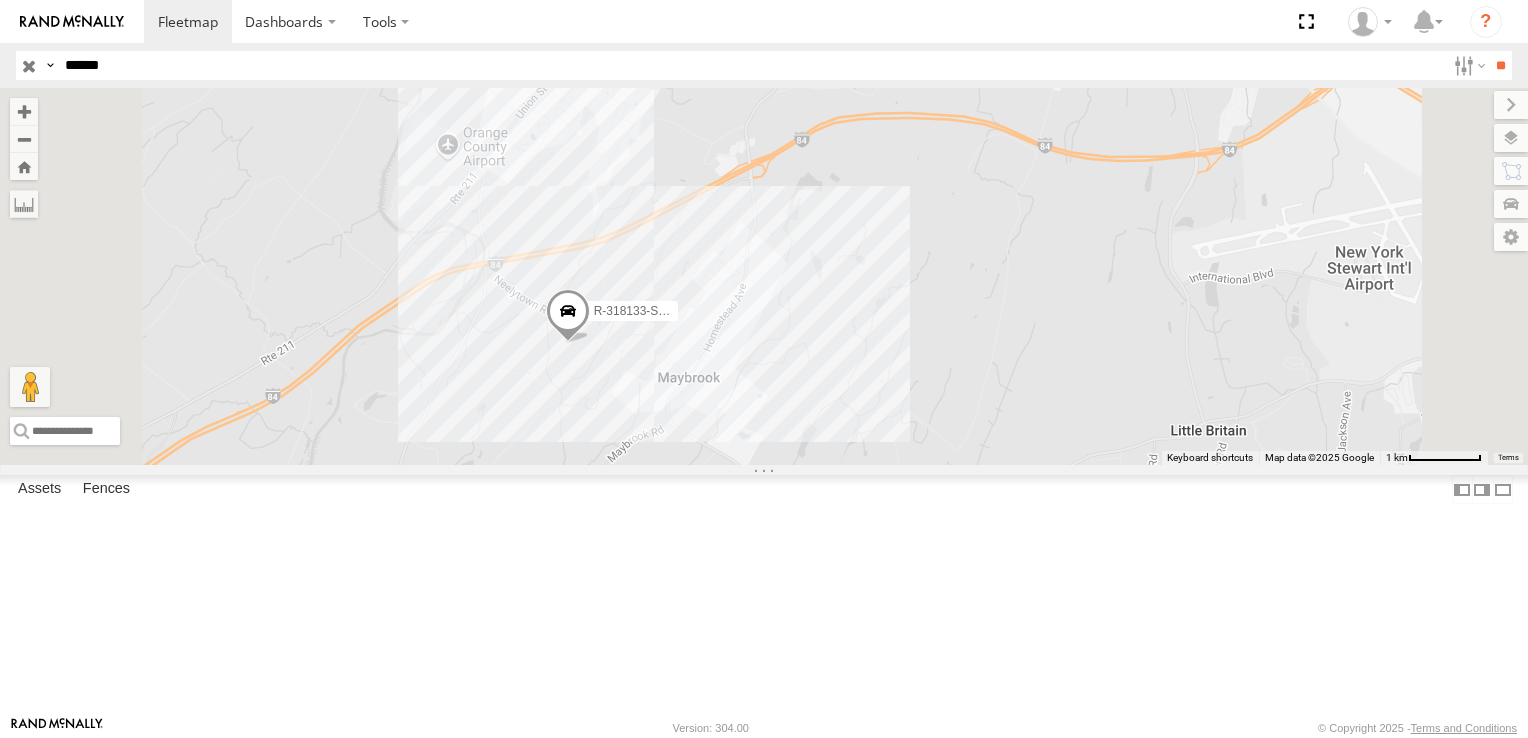 drag, startPoint x: 83, startPoint y: 56, endPoint x: 17, endPoint y: 58, distance: 66.0303 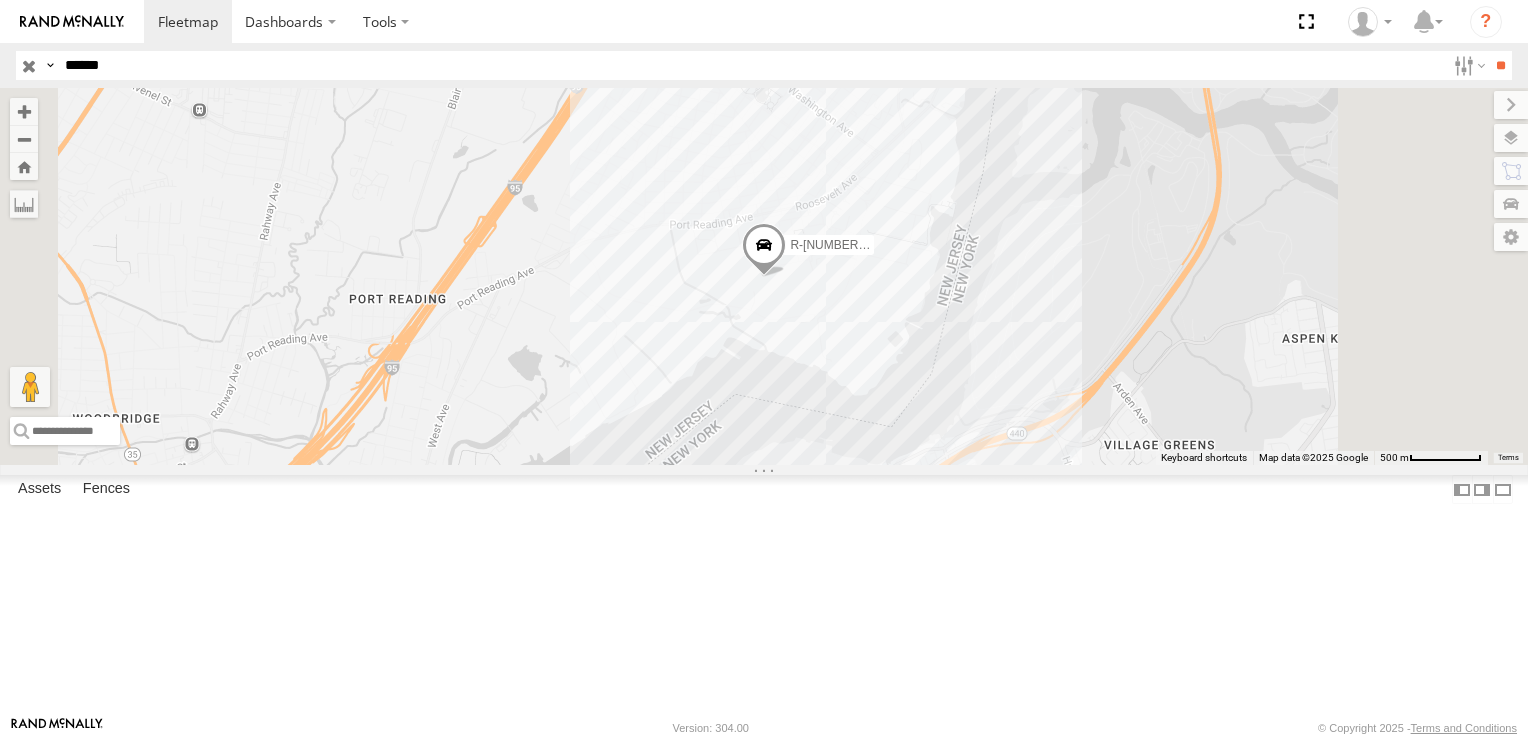 drag, startPoint x: 136, startPoint y: 60, endPoint x: 40, endPoint y: 53, distance: 96.25487 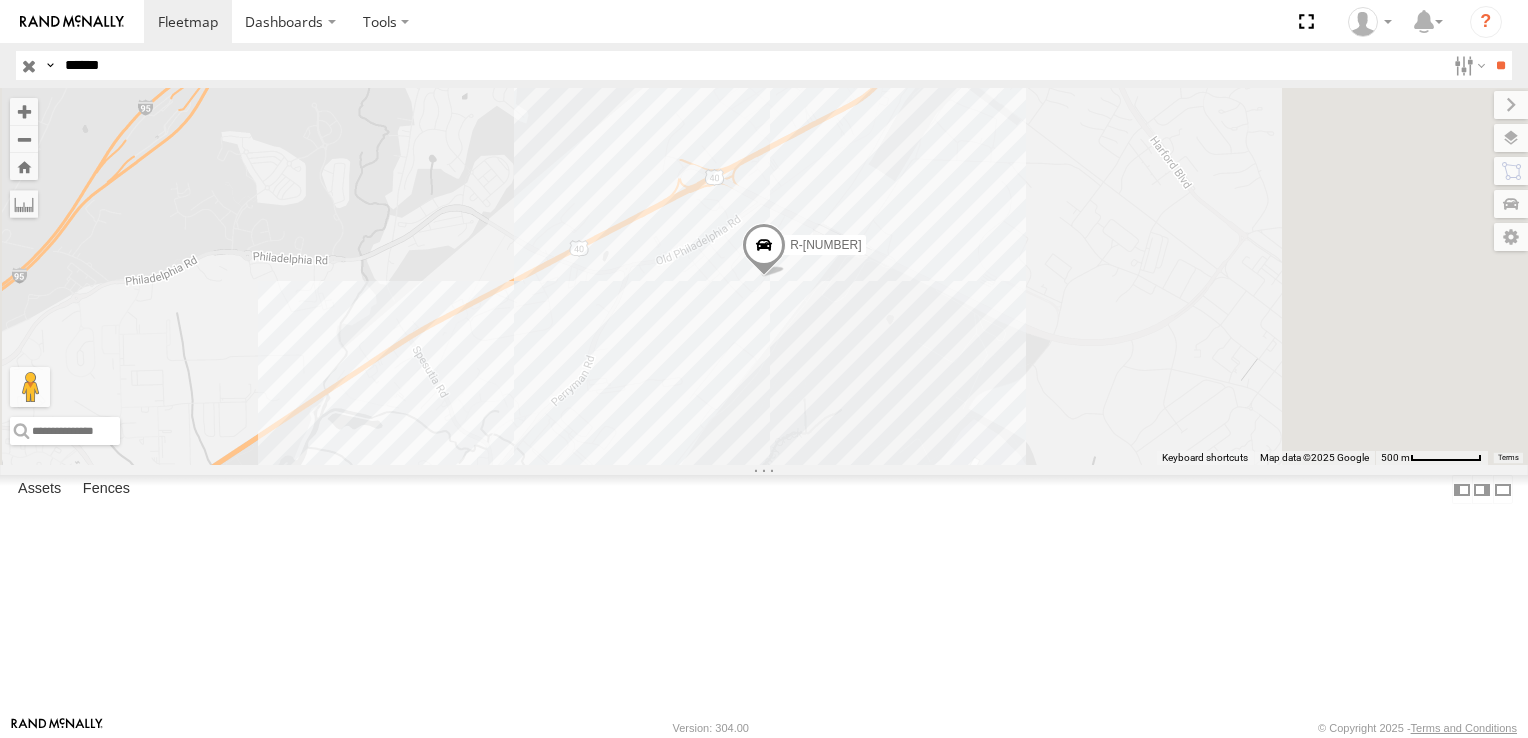 drag, startPoint x: 144, startPoint y: 65, endPoint x: 8, endPoint y: 42, distance: 137.93114 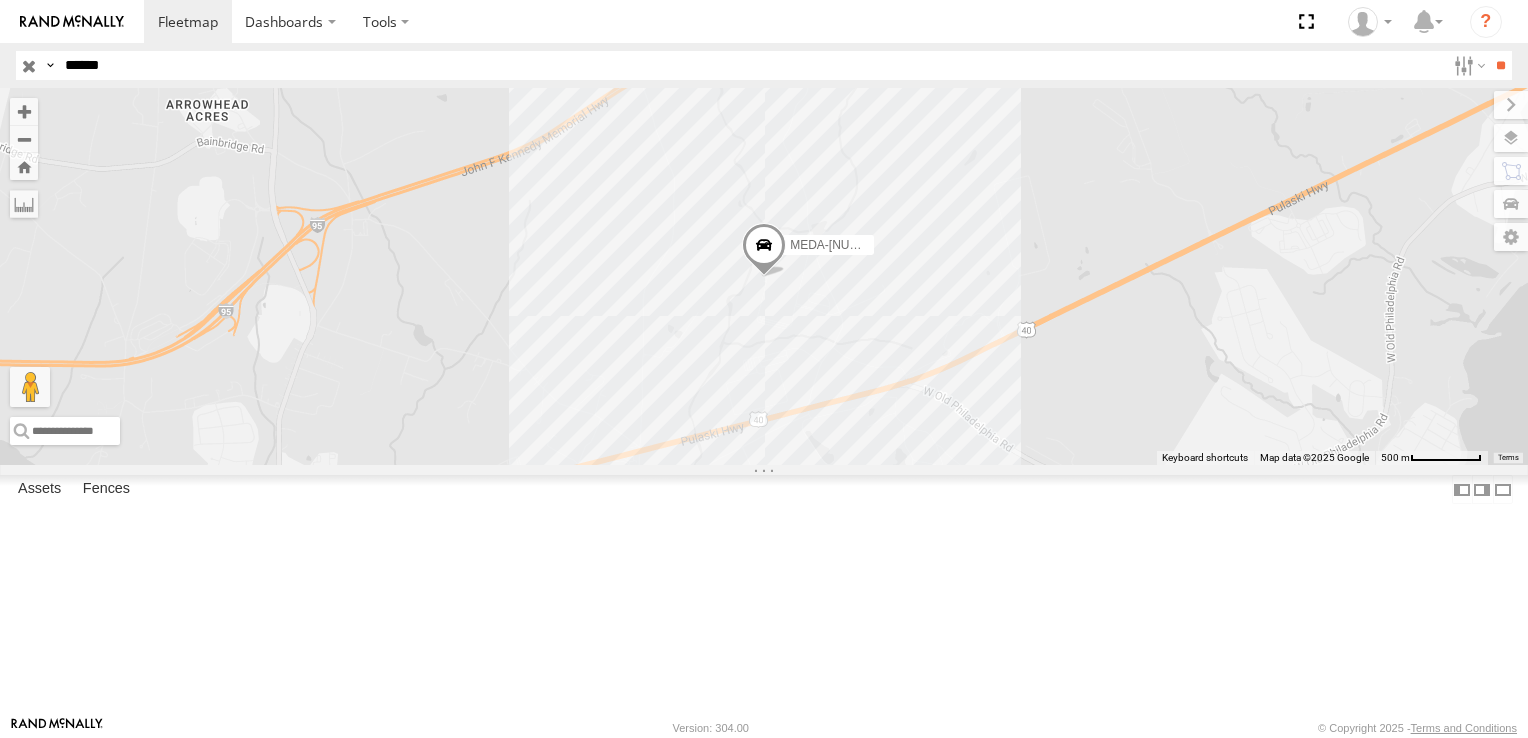 drag, startPoint x: 181, startPoint y: 66, endPoint x: 4, endPoint y: 49, distance: 177.81451 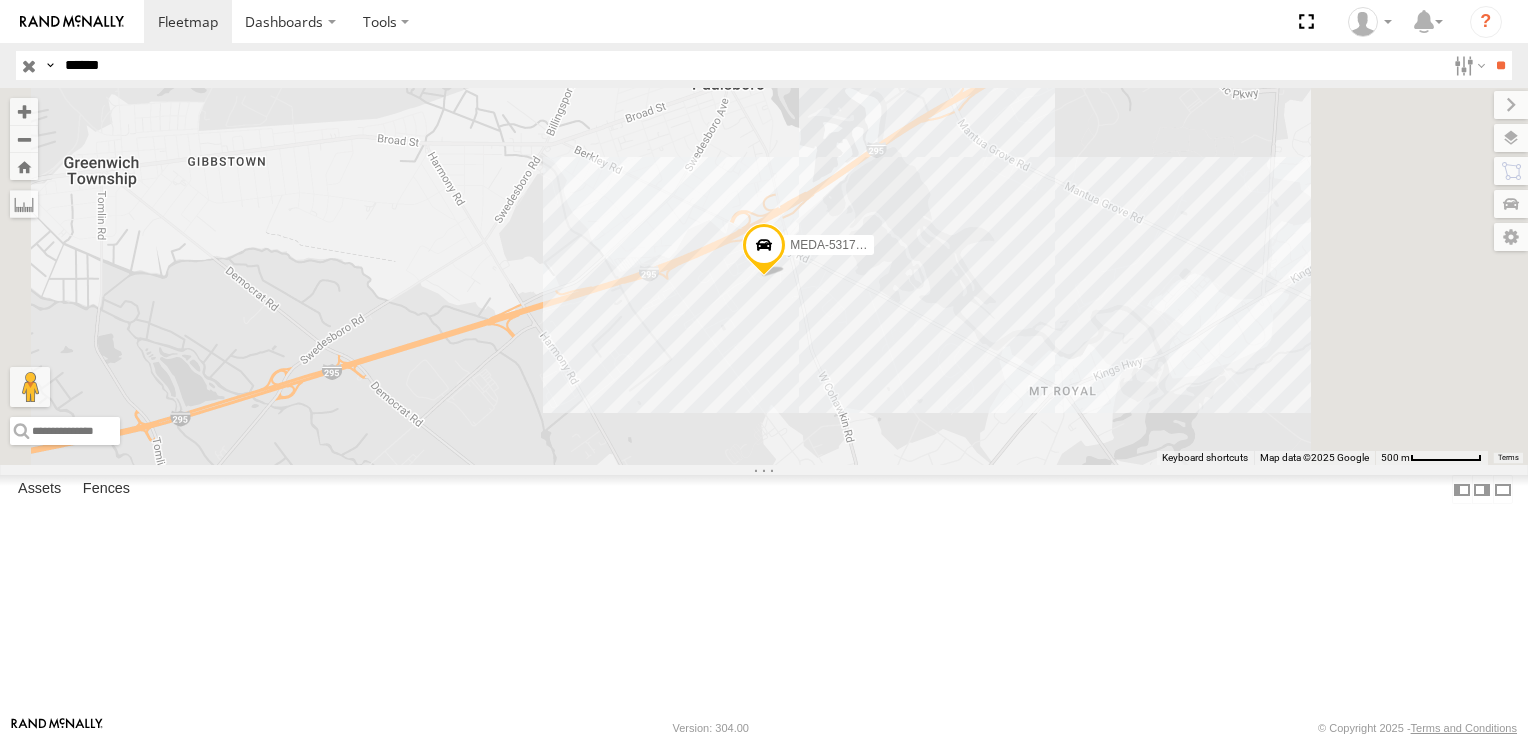 drag, startPoint x: 154, startPoint y: 66, endPoint x: 0, endPoint y: 45, distance: 155.42522 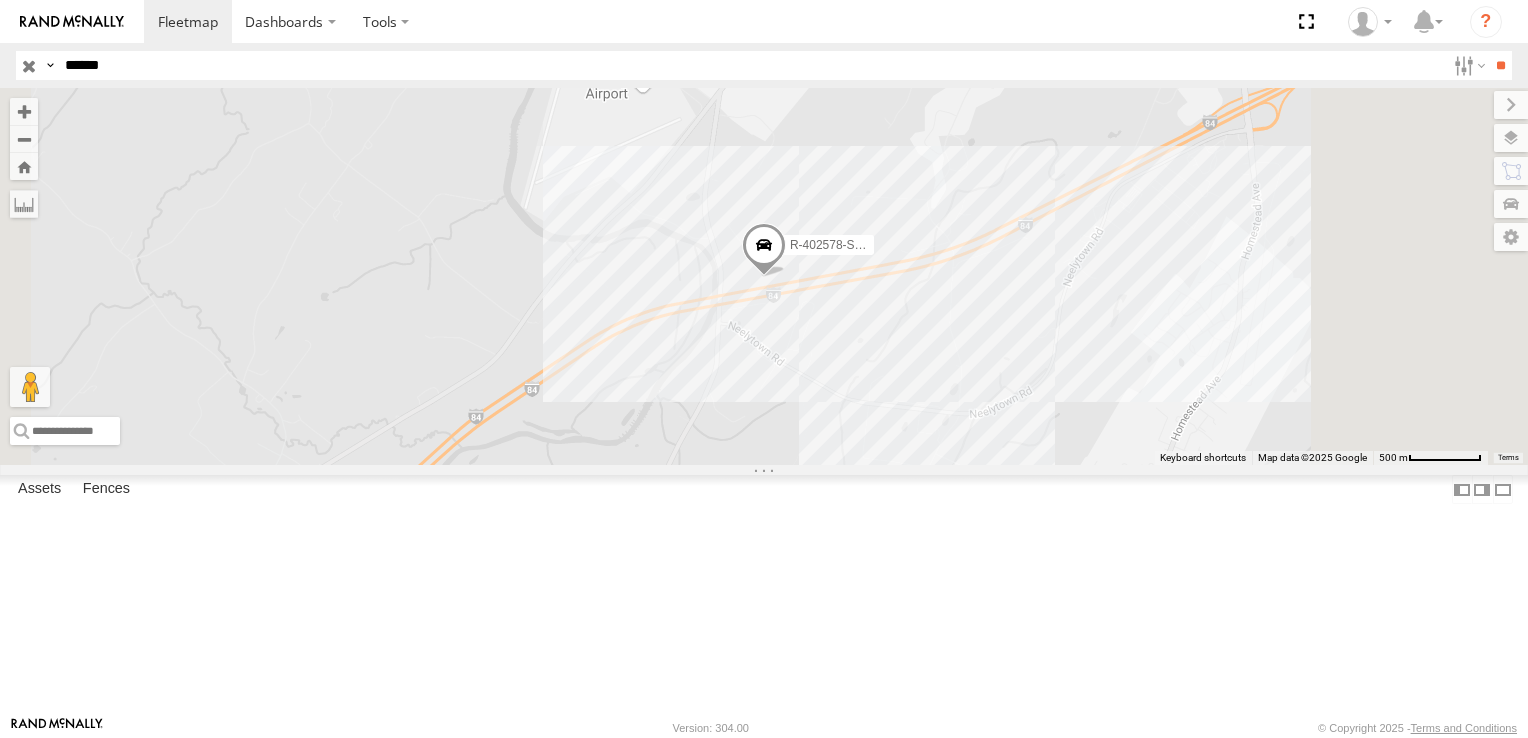 drag, startPoint x: 161, startPoint y: 56, endPoint x: 0, endPoint y: 57, distance: 161.00311 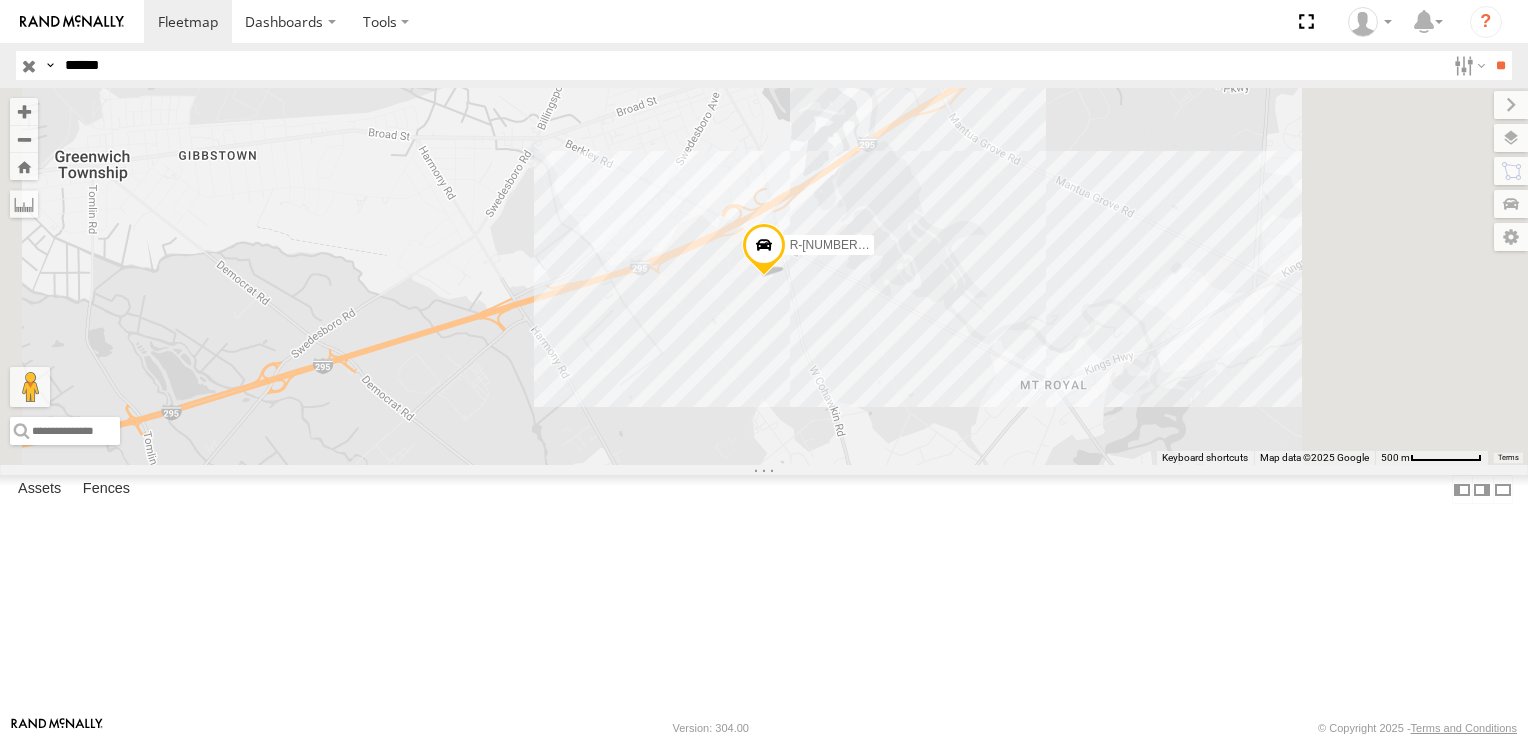click on "Dashboards" 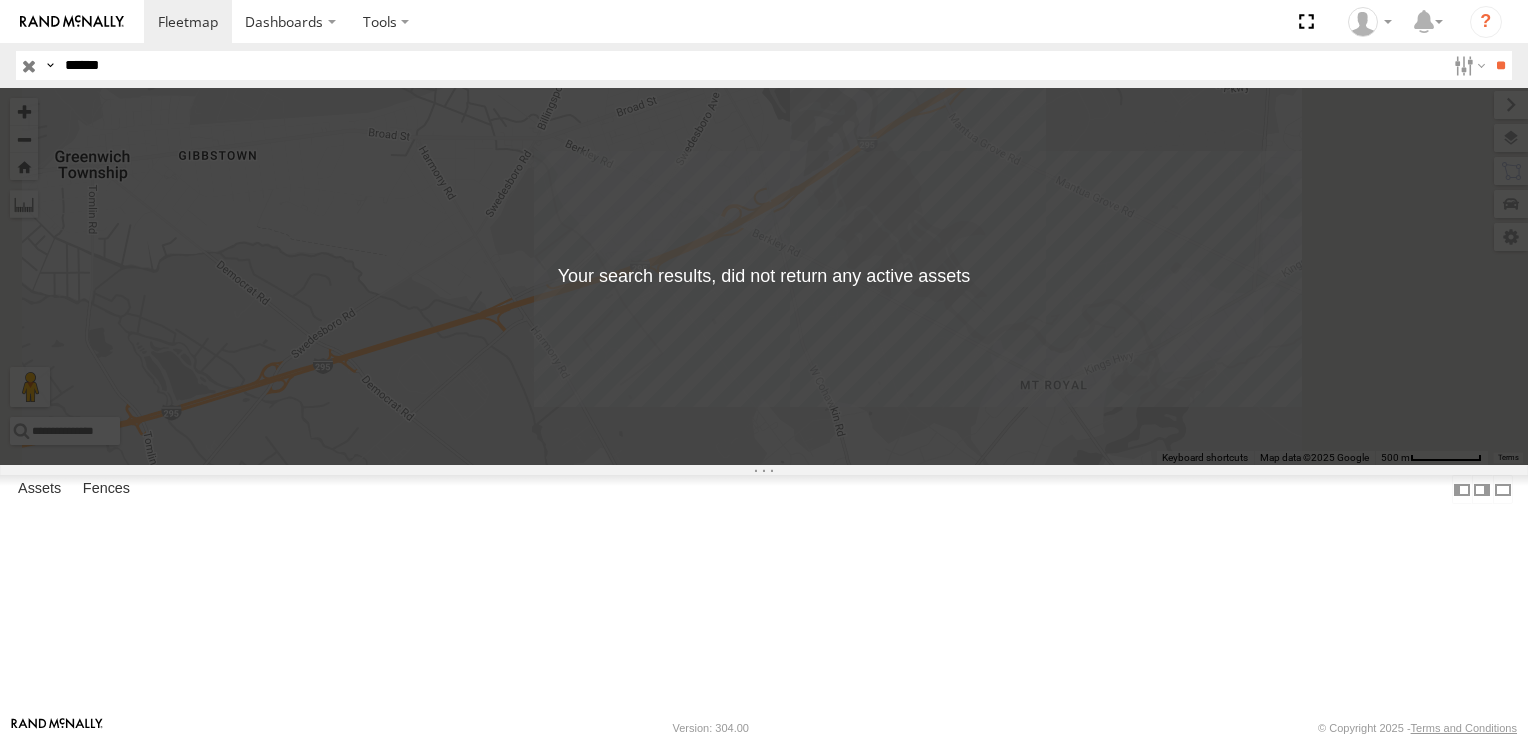 drag, startPoint x: 136, startPoint y: 60, endPoint x: 0, endPoint y: 42, distance: 137.186 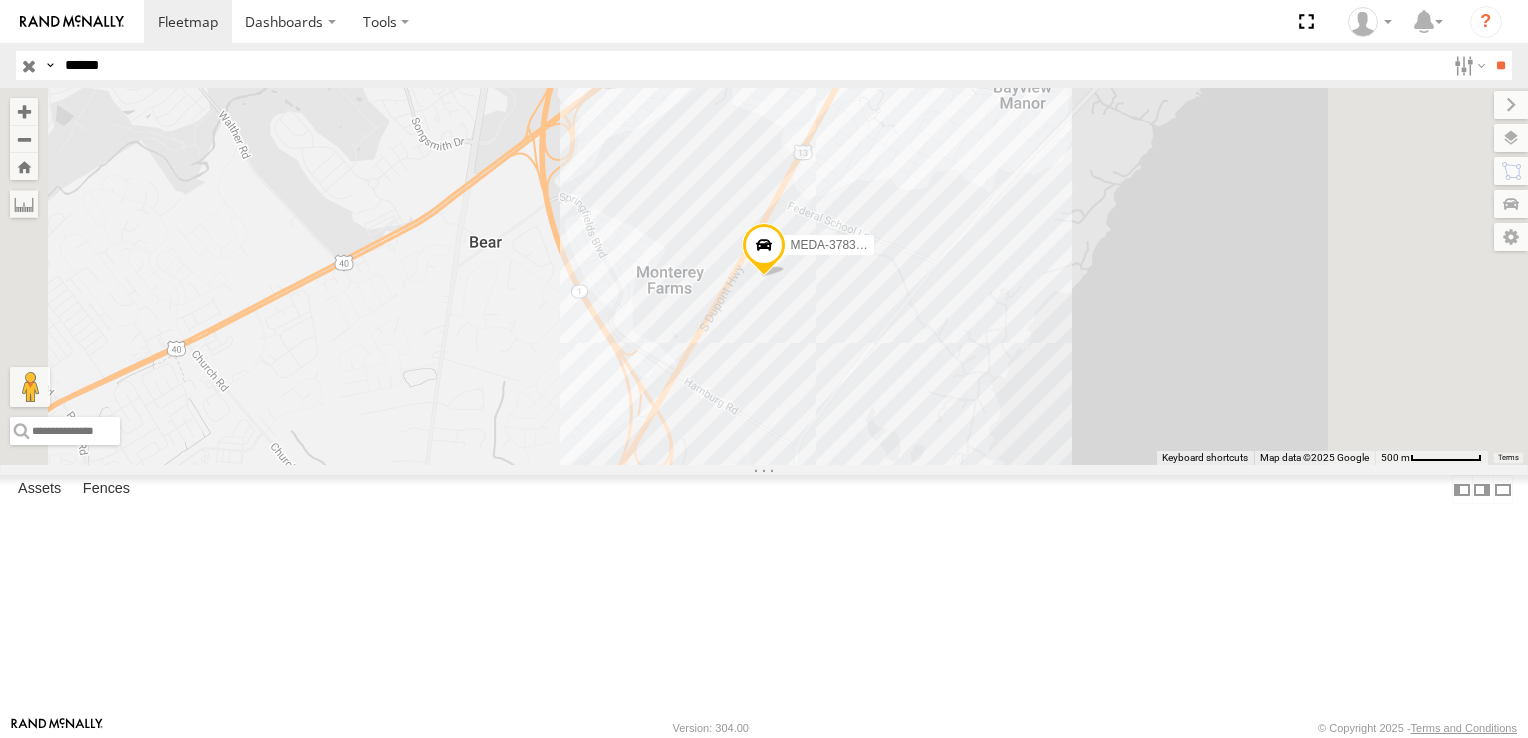drag, startPoint x: 146, startPoint y: 73, endPoint x: 24, endPoint y: 49, distance: 124.33825 